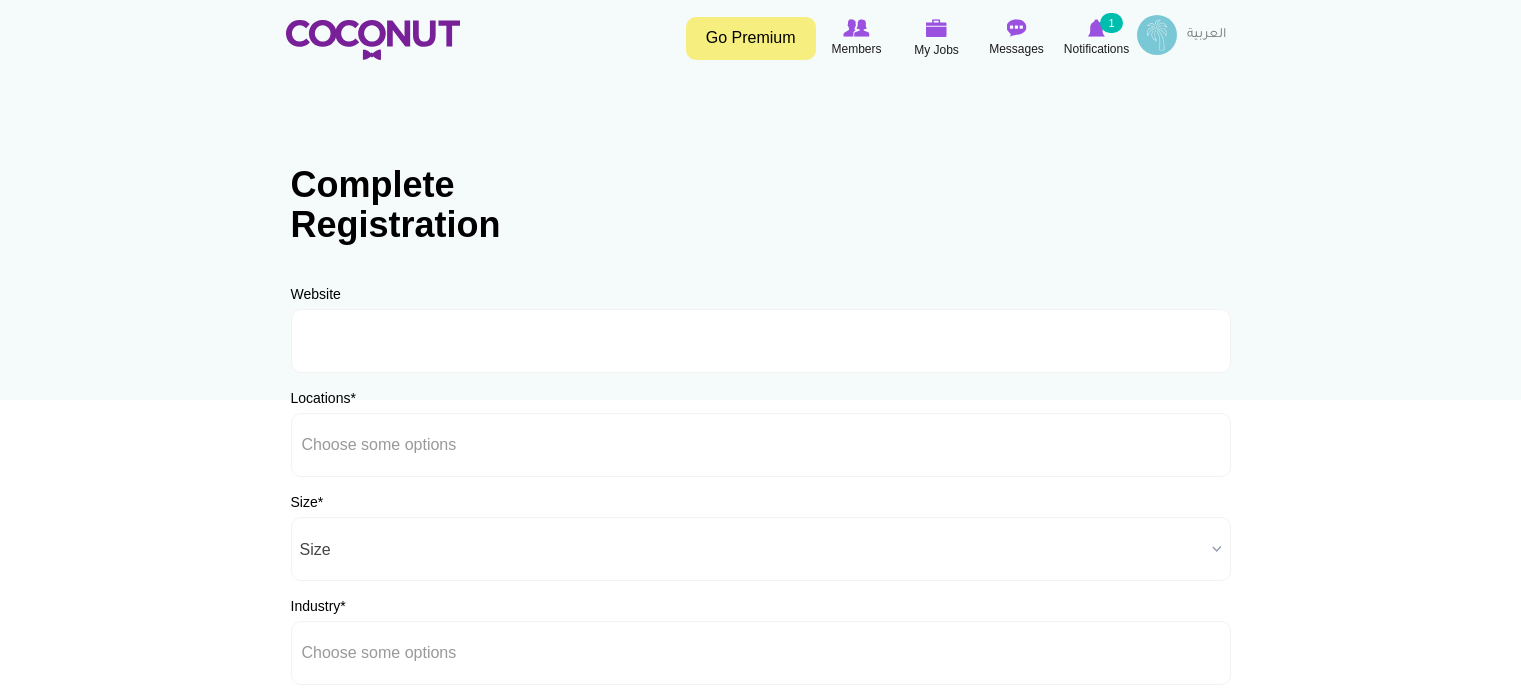 scroll, scrollTop: 0, scrollLeft: 0, axis: both 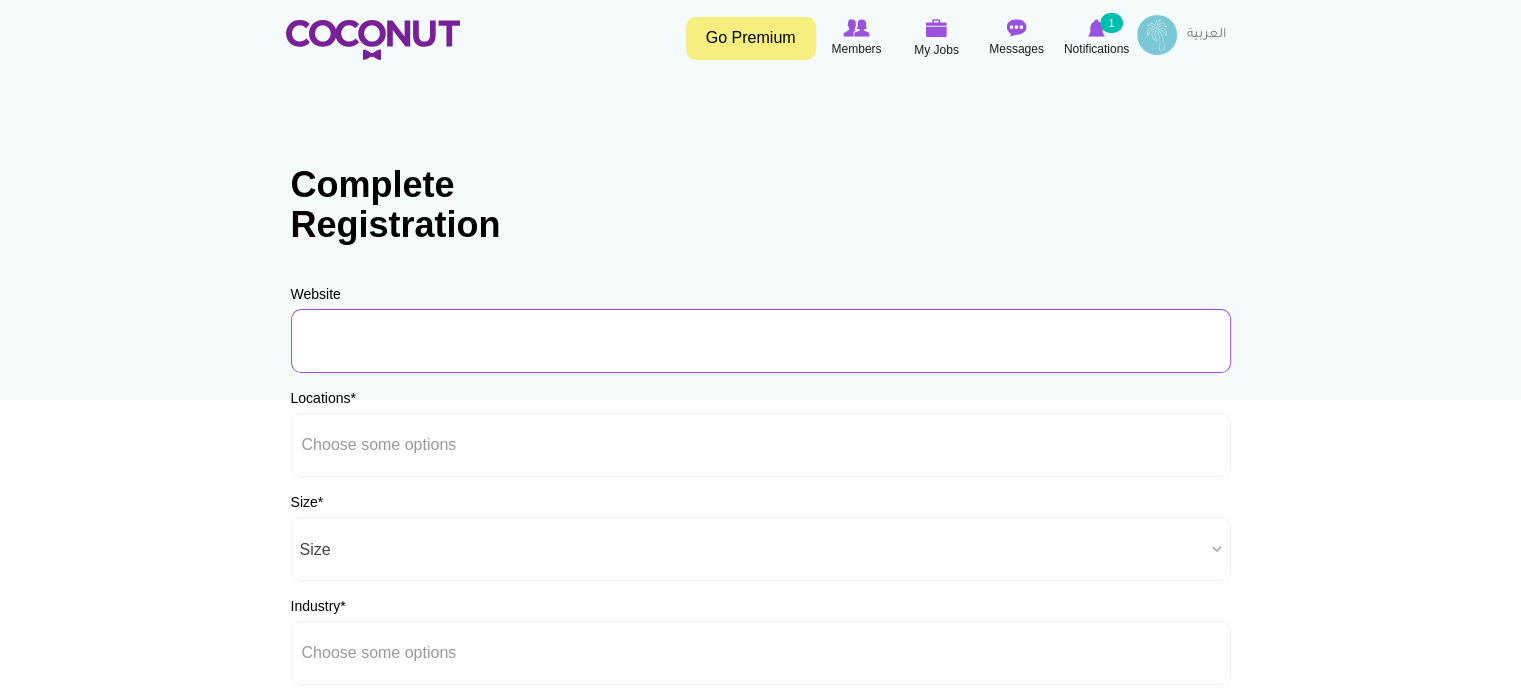 click on "URL" at bounding box center (761, 341) 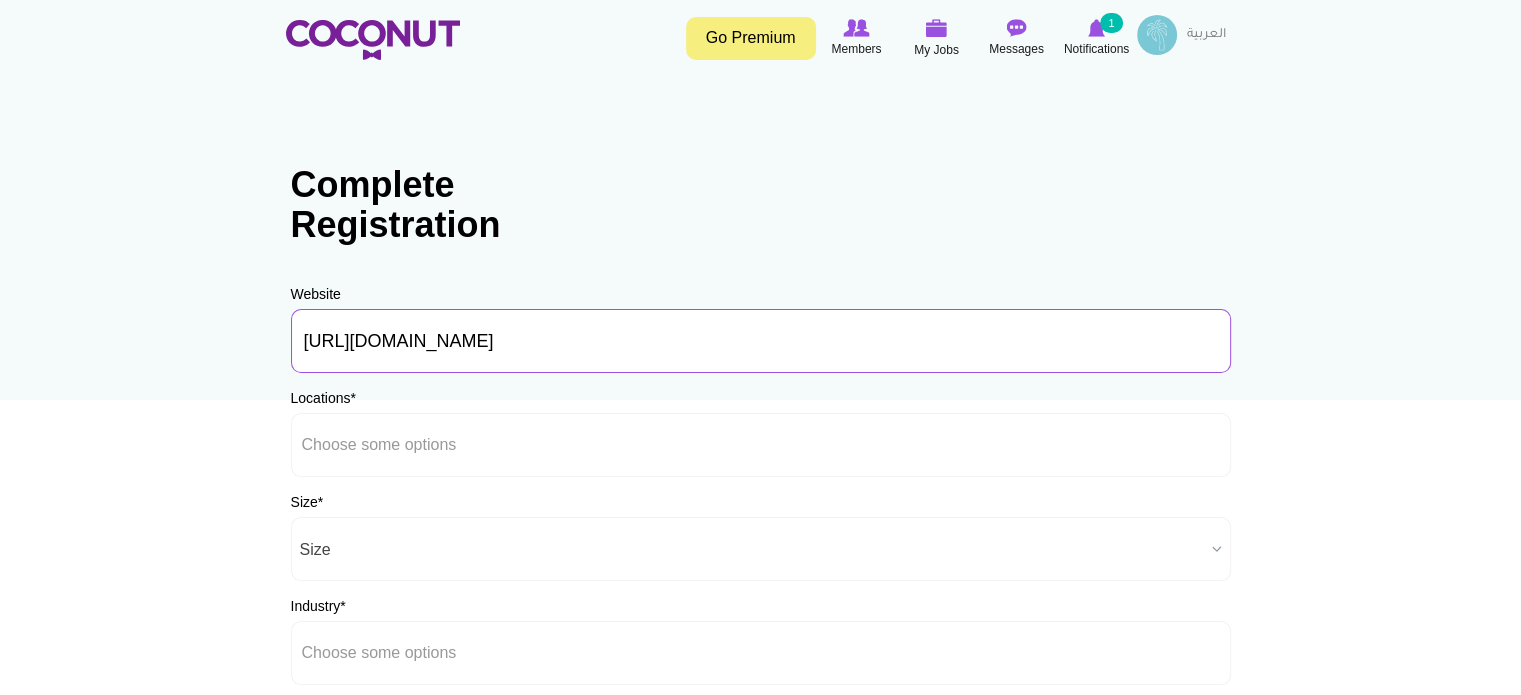 type on "https://www.viidubai.com/" 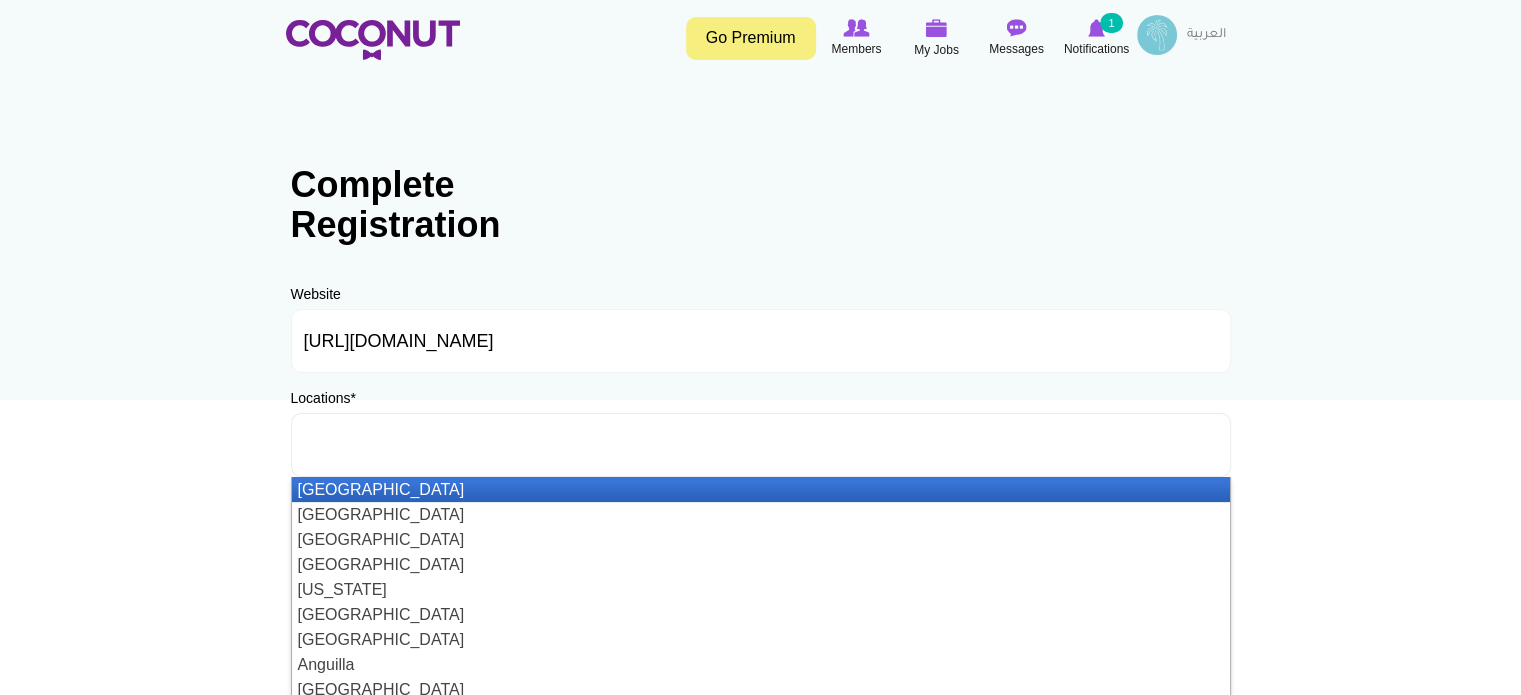 click at bounding box center (392, 445) 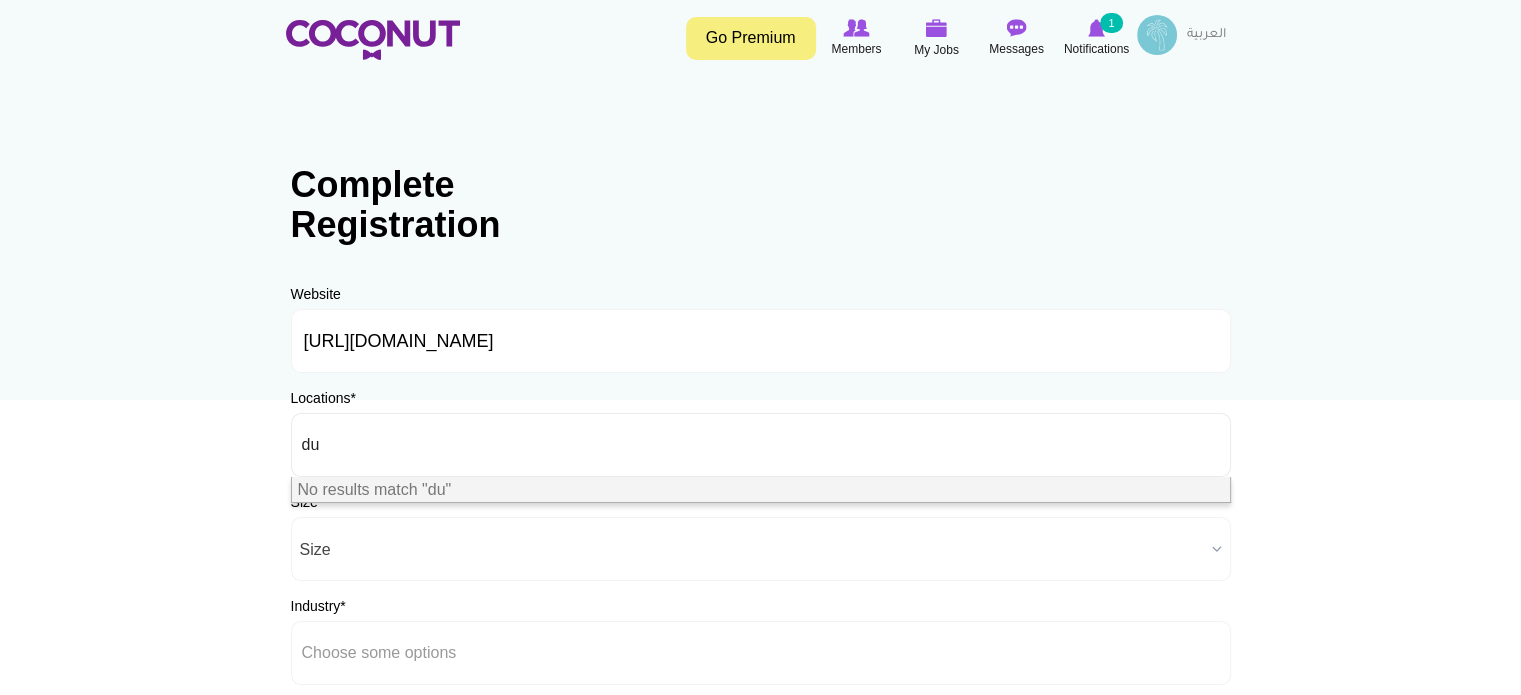 type on "d" 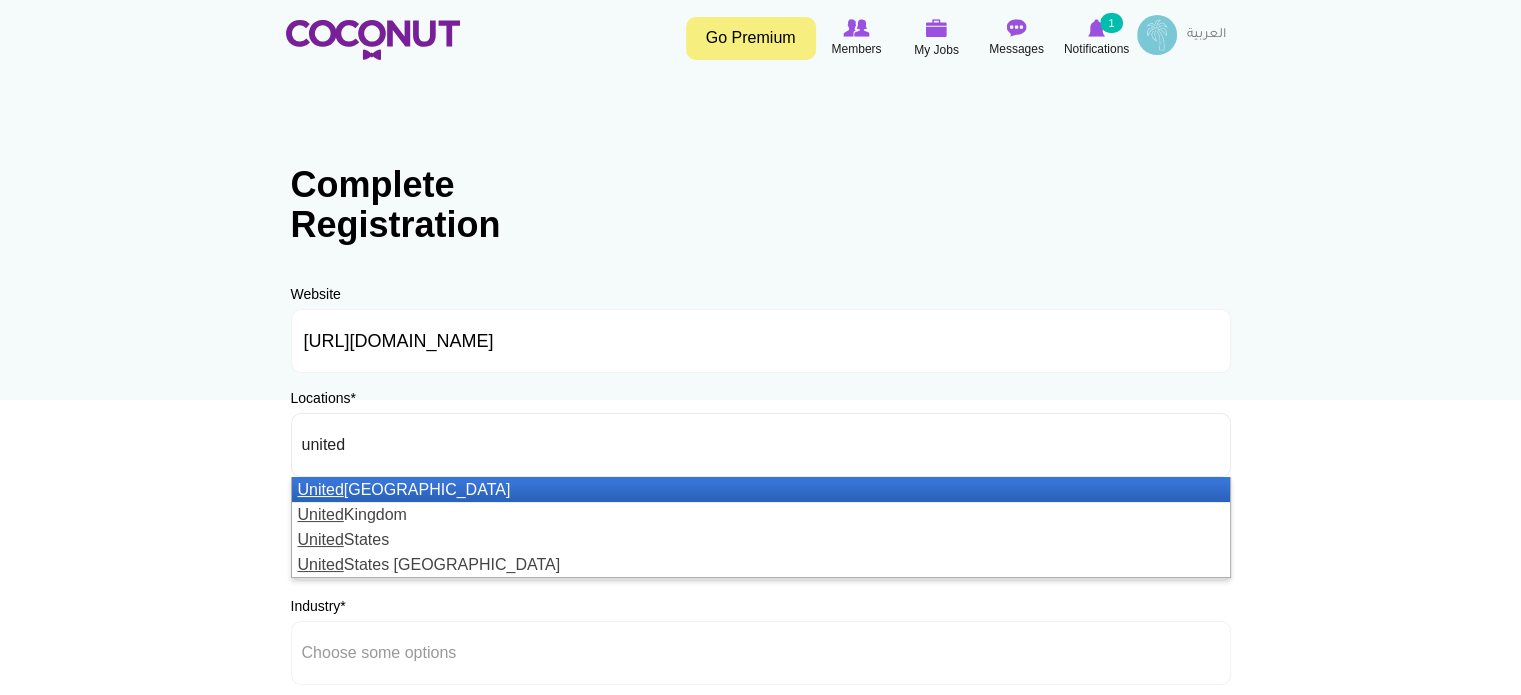 type on "united" 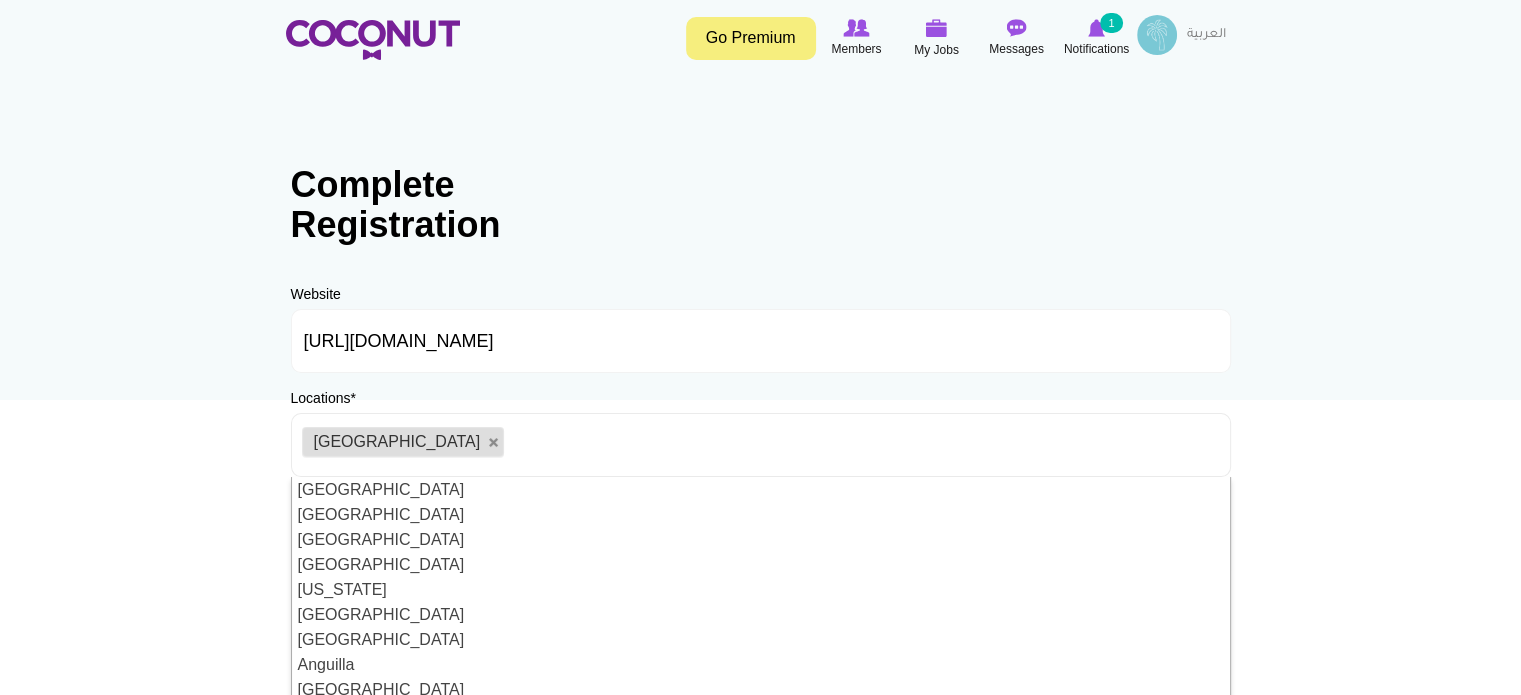 click on "Toggle navigation
Go Premium
Members
My Jobs
Post a Job
Messages
Notifications
1
Daylight Restaurant & Lounge LLC" at bounding box center [760, 574] 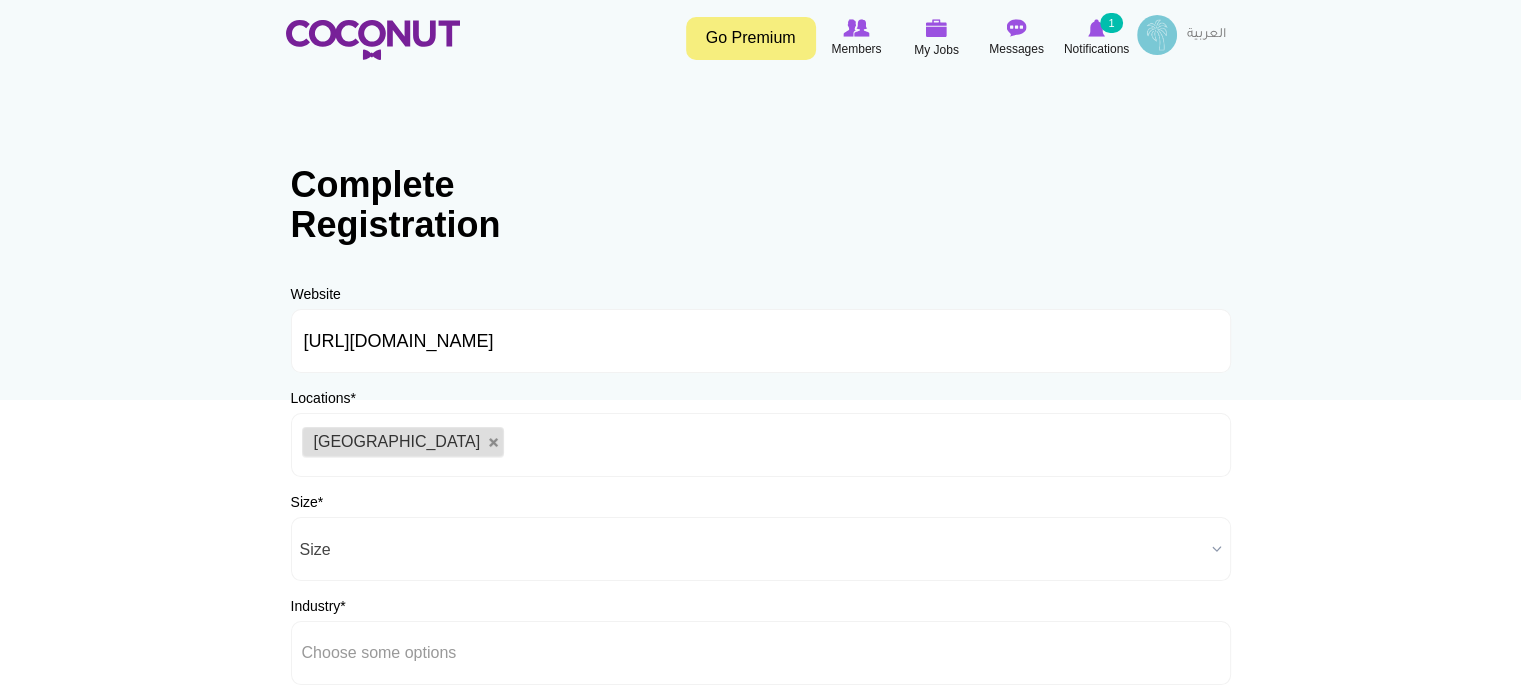 click on "Toggle navigation
Go Premium
Members
My Jobs
Post a Job
Messages
Notifications
1
Daylight Restaurant & Lounge LLC" at bounding box center (760, 574) 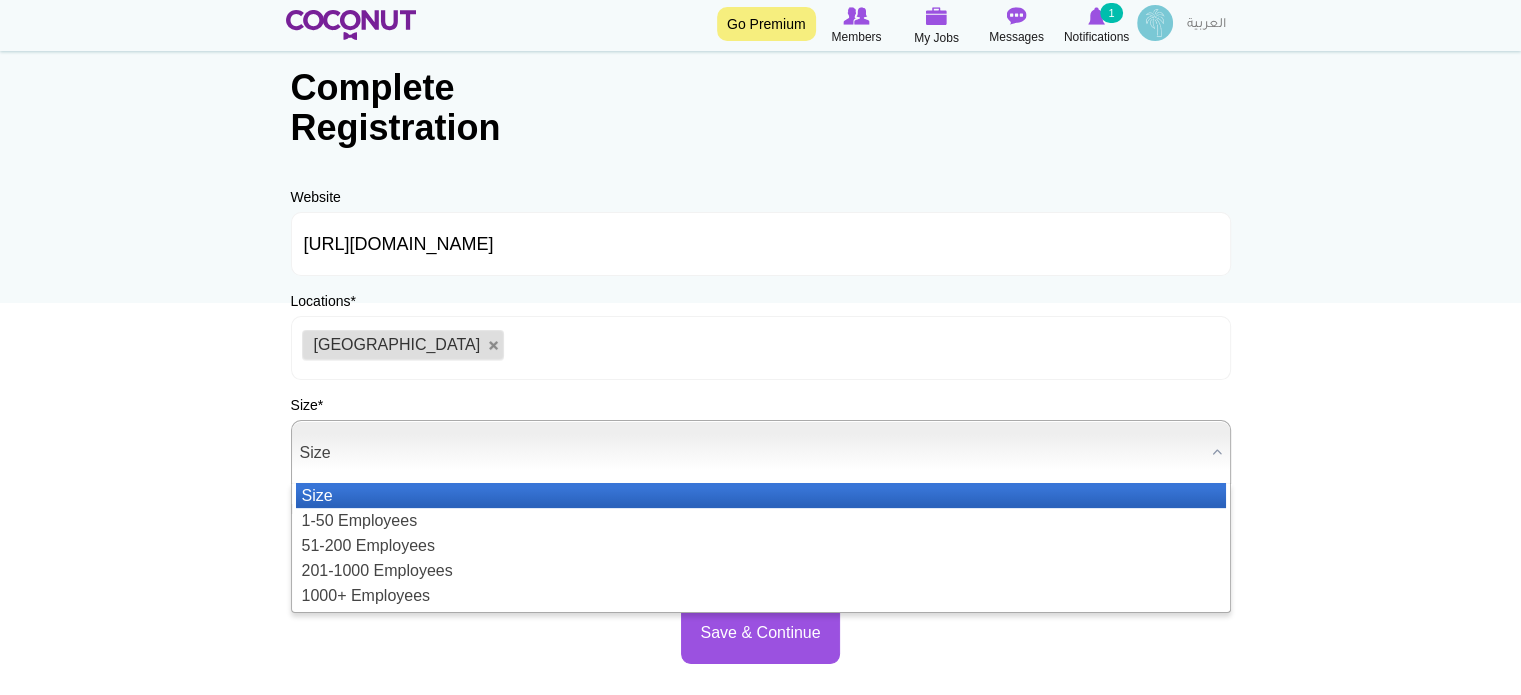 scroll, scrollTop: 103, scrollLeft: 0, axis: vertical 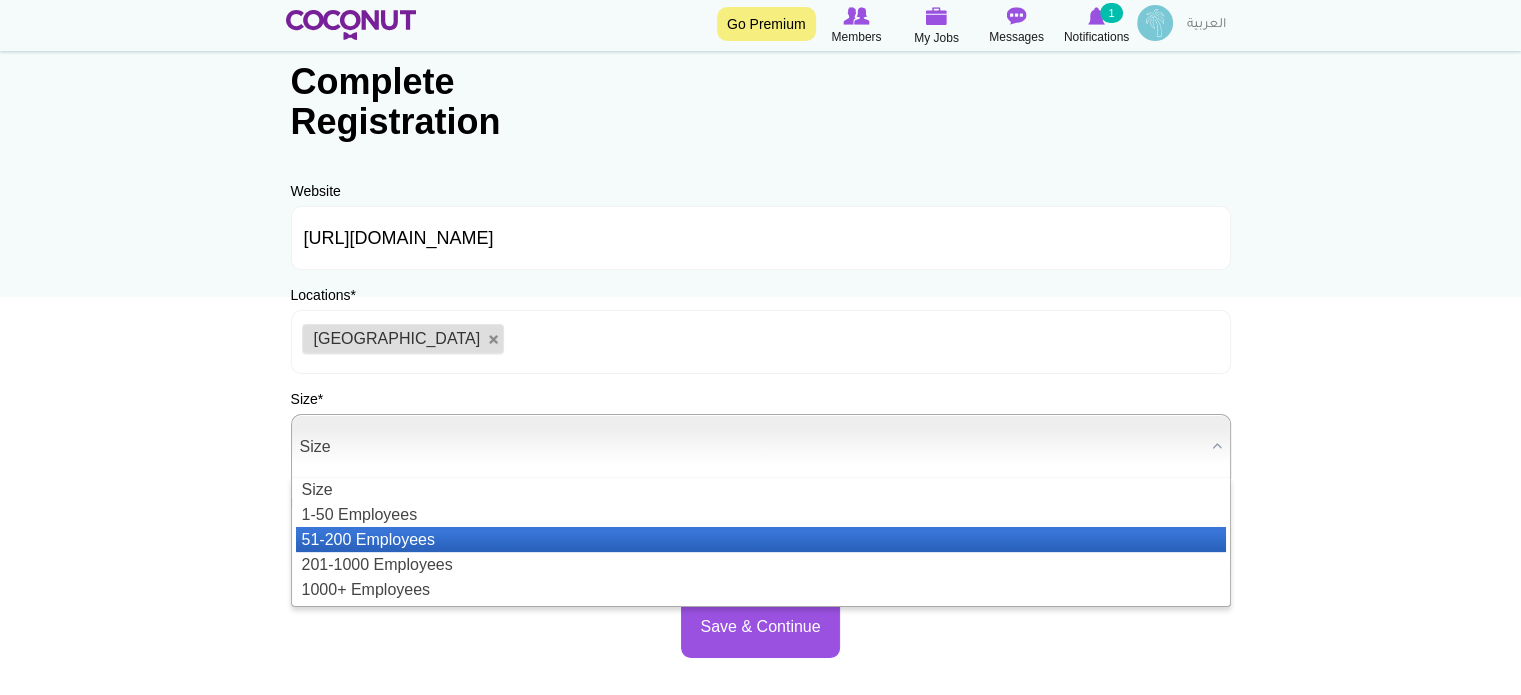 click on "51-200 Employees" at bounding box center (761, 539) 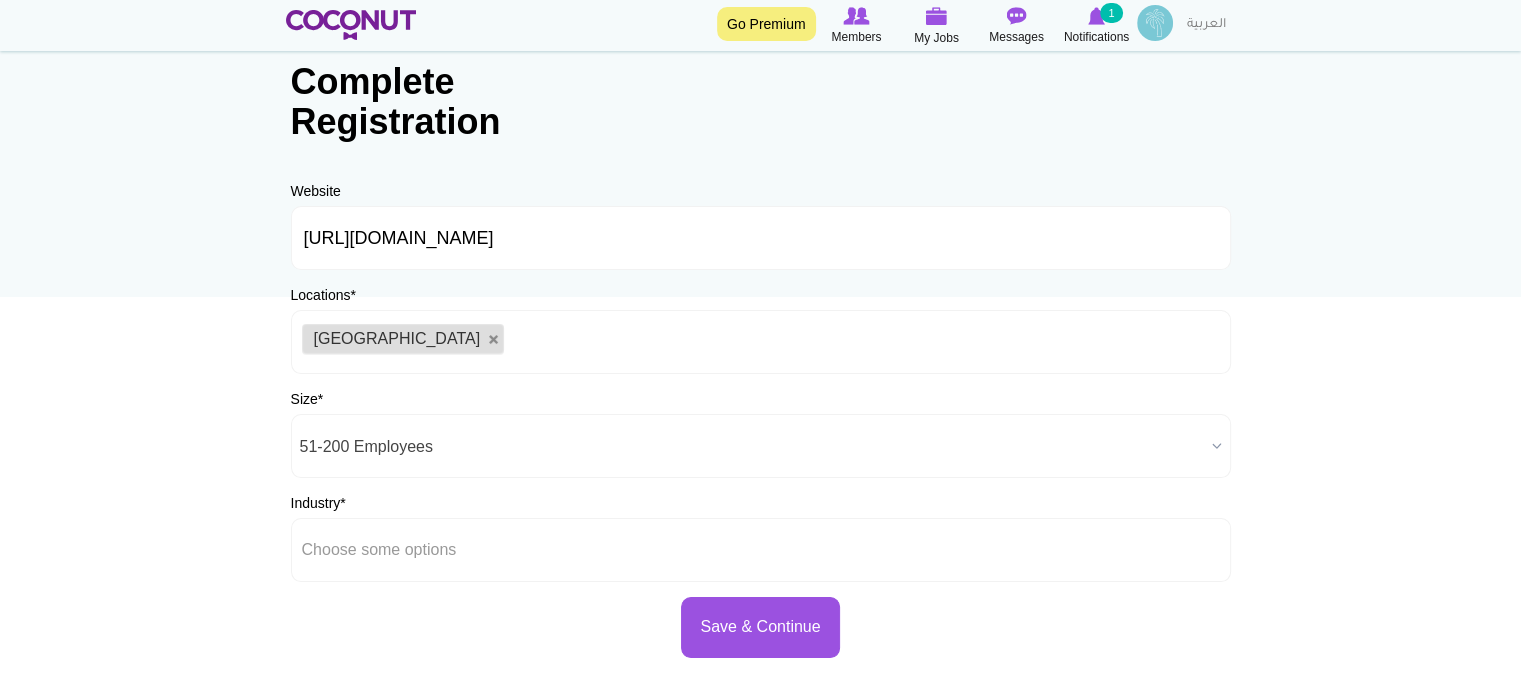 click on "Toggle navigation
Go Premium
Members
My Jobs
Post a Job
Messages
Notifications
1
Daylight Restaurant & Lounge LLC" at bounding box center [760, 471] 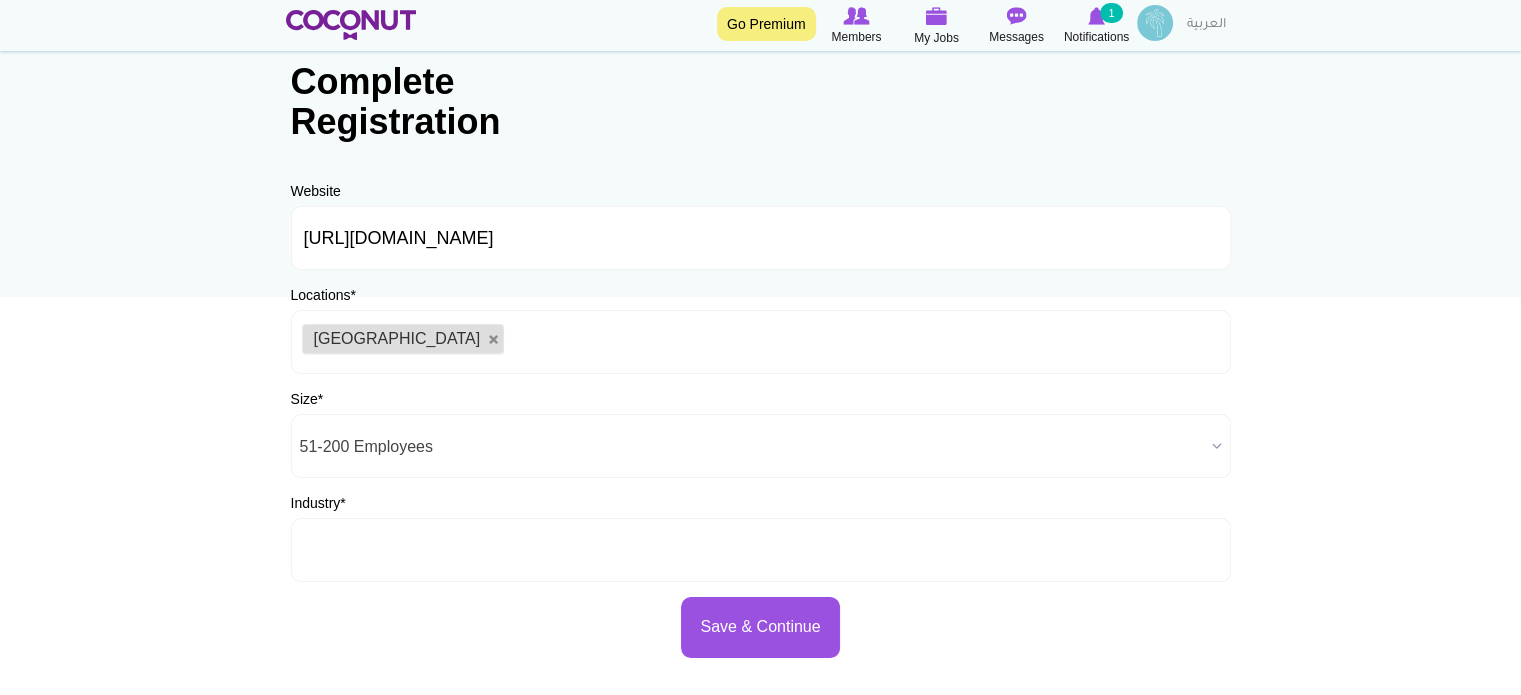 click at bounding box center (761, 550) 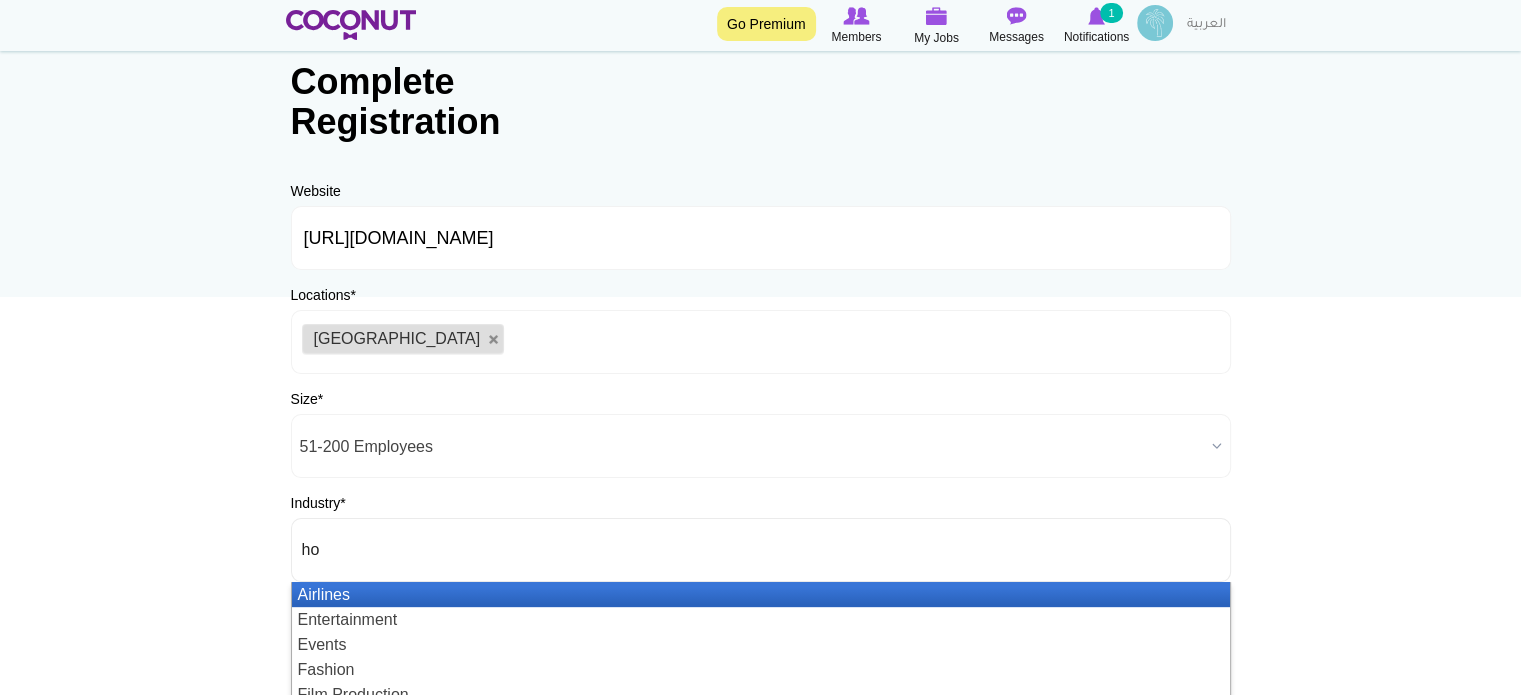 type on "hos" 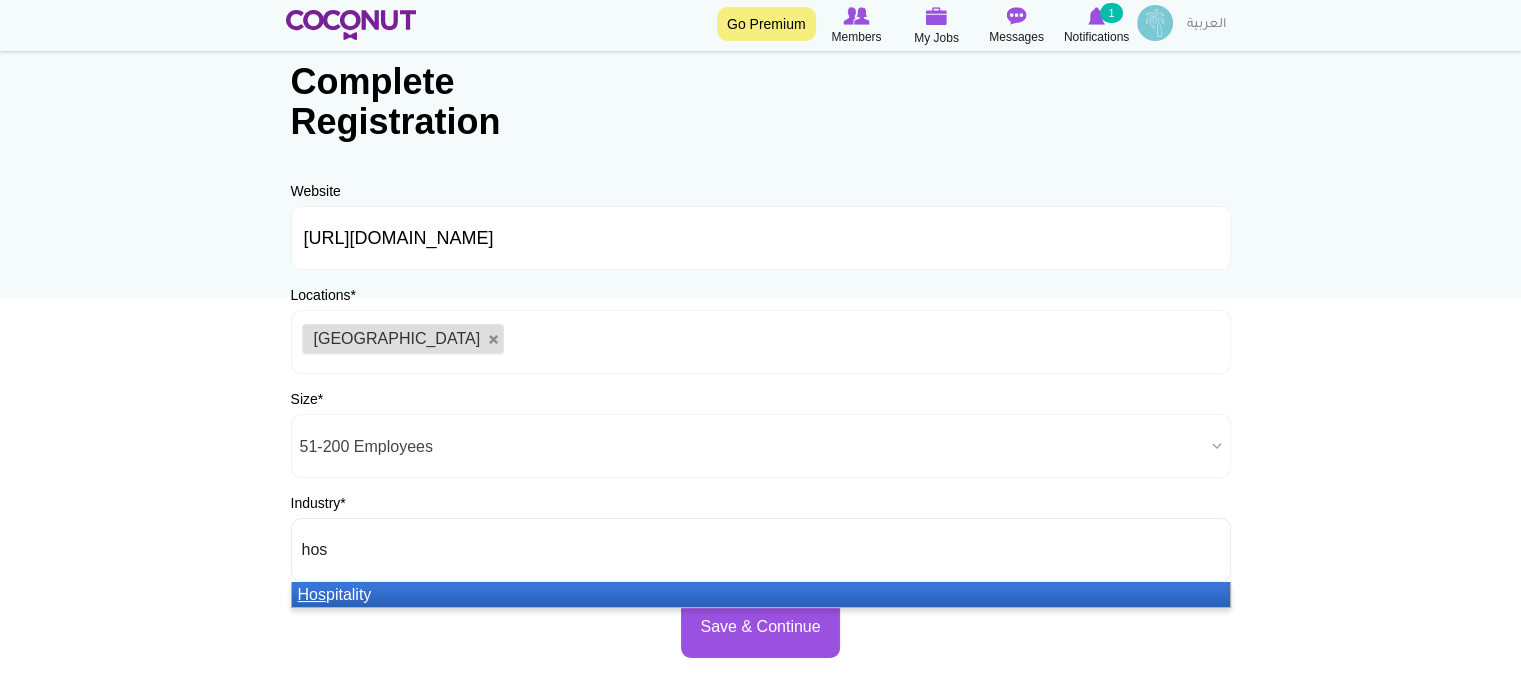 type 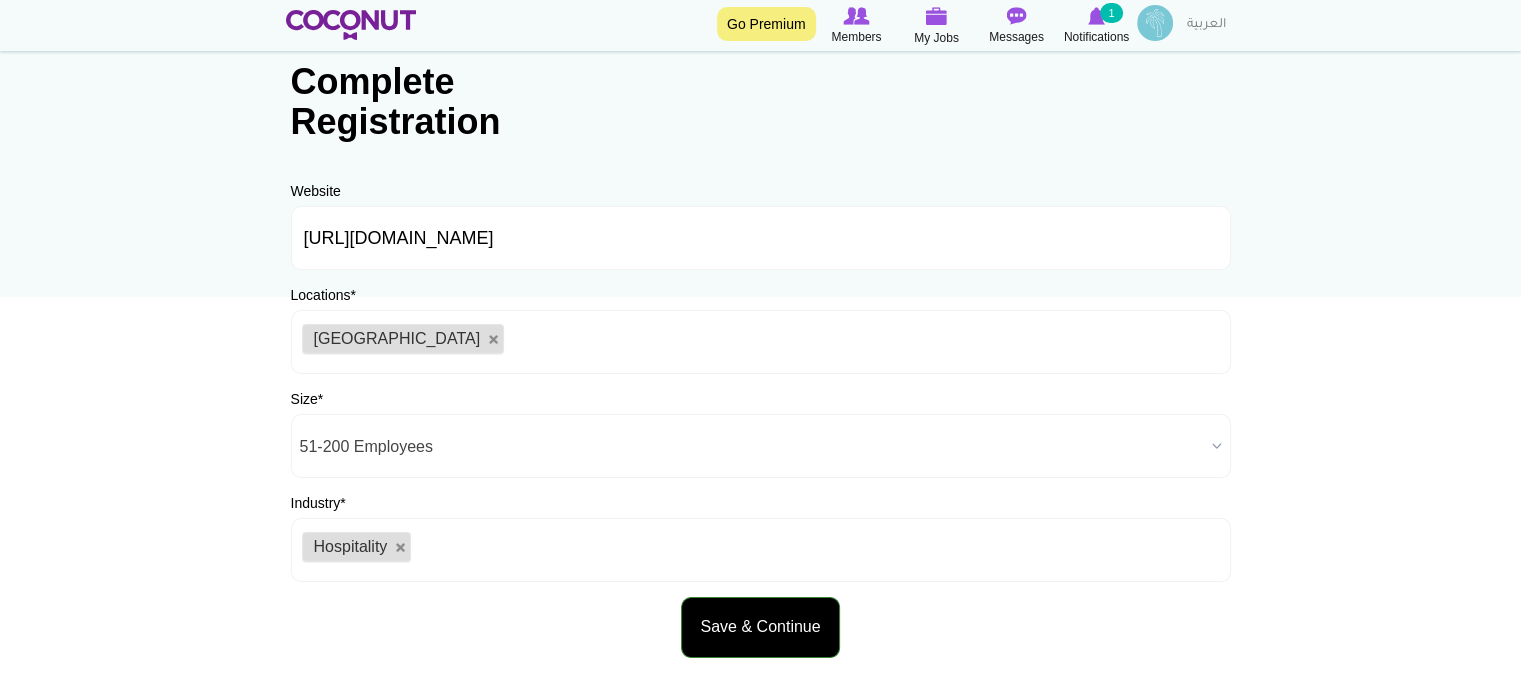 click on "Save & Continue" at bounding box center [760, 627] 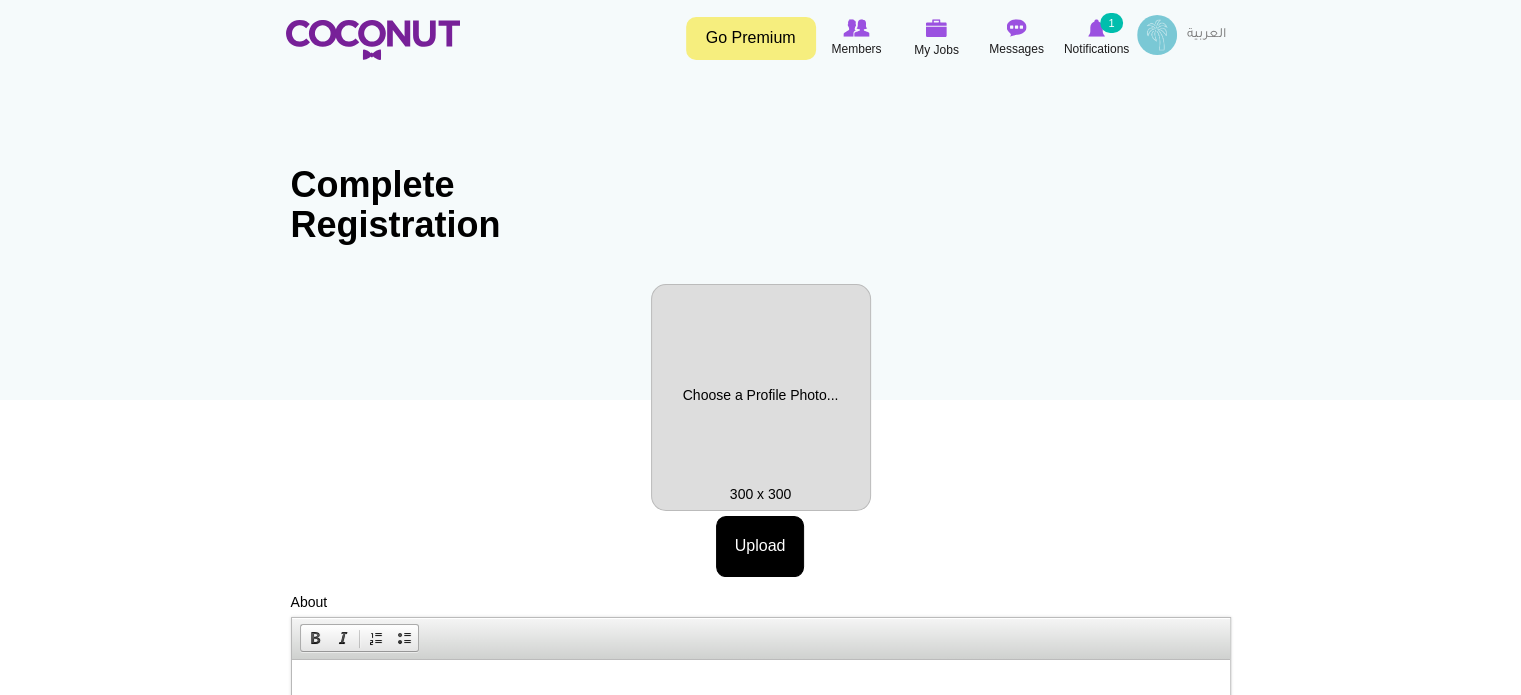 scroll, scrollTop: 0, scrollLeft: 0, axis: both 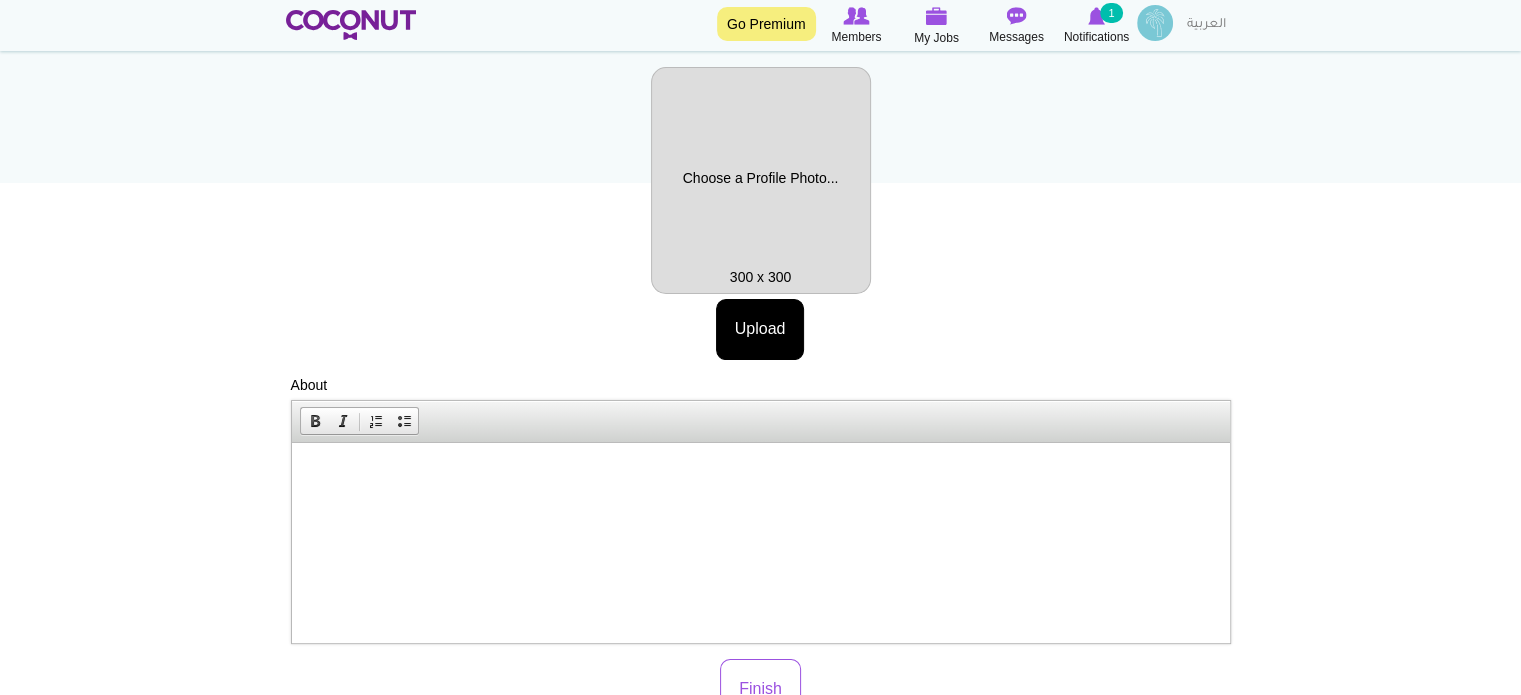 click at bounding box center (760, 473) 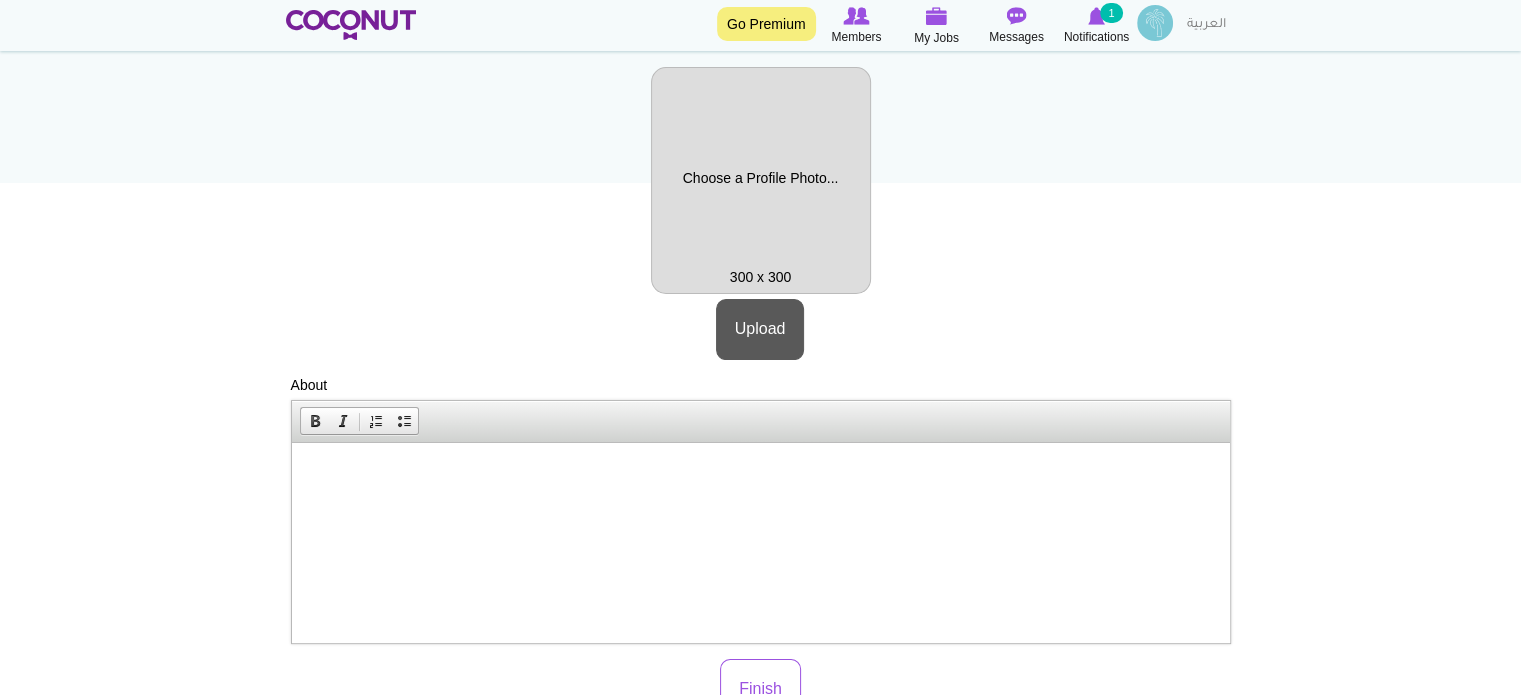 scroll, scrollTop: 0, scrollLeft: 0, axis: both 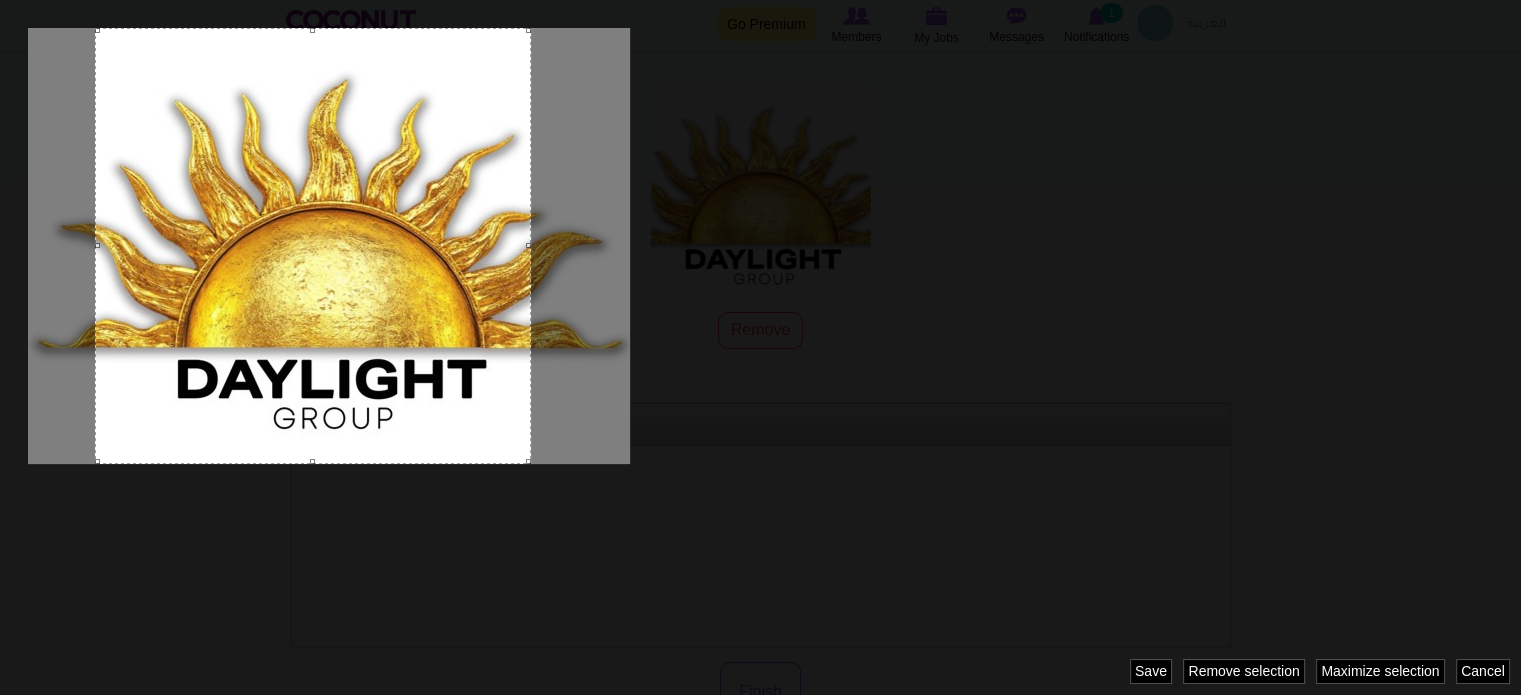 drag, startPoint x: 322, startPoint y: 343, endPoint x: 306, endPoint y: 367, distance: 28.84441 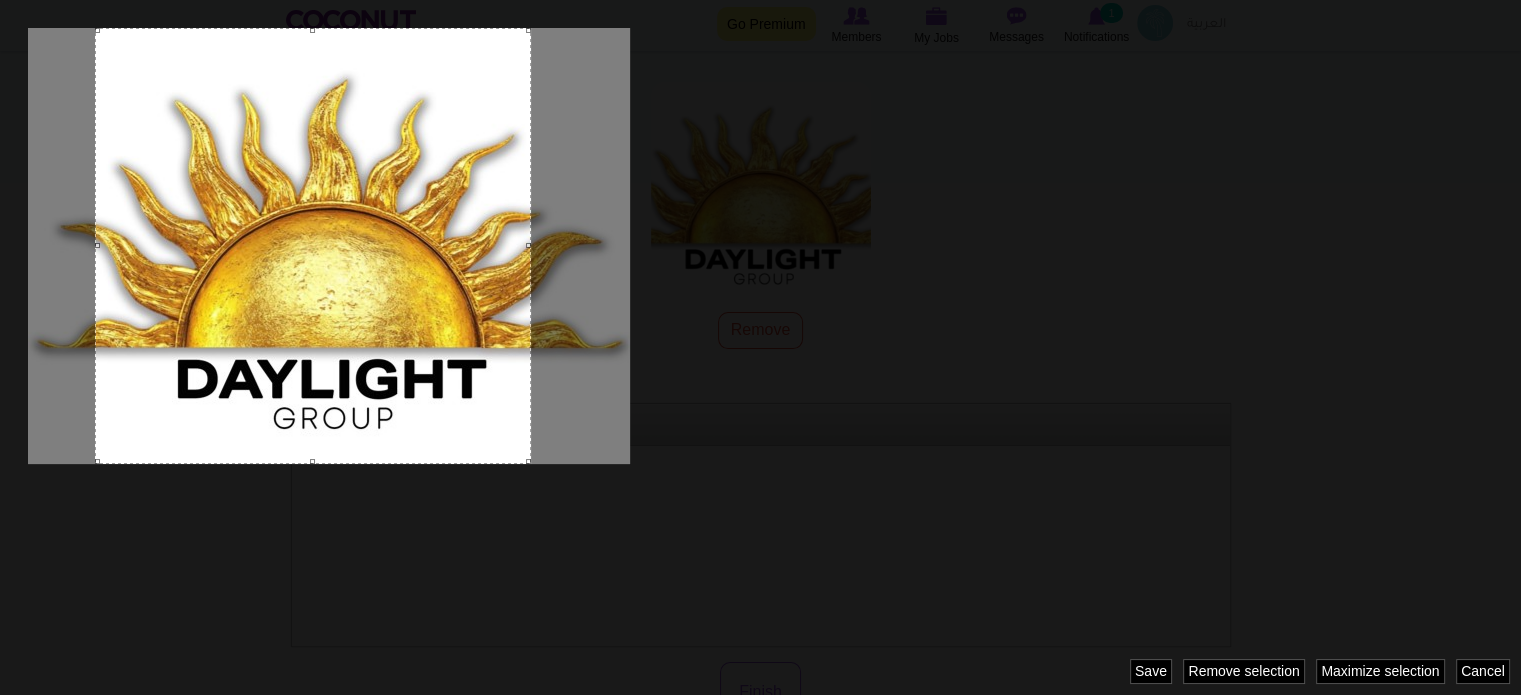 click at bounding box center [313, 246] 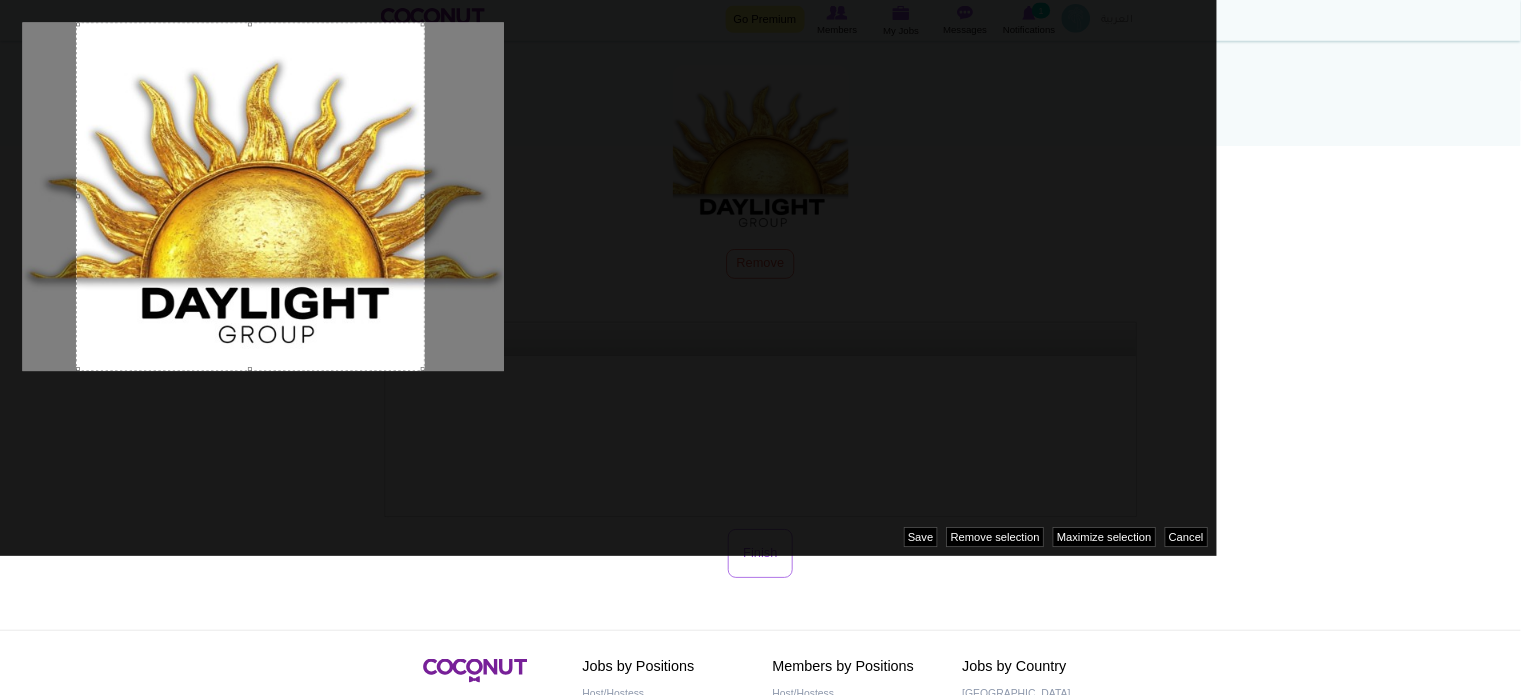 scroll, scrollTop: 217, scrollLeft: 0, axis: vertical 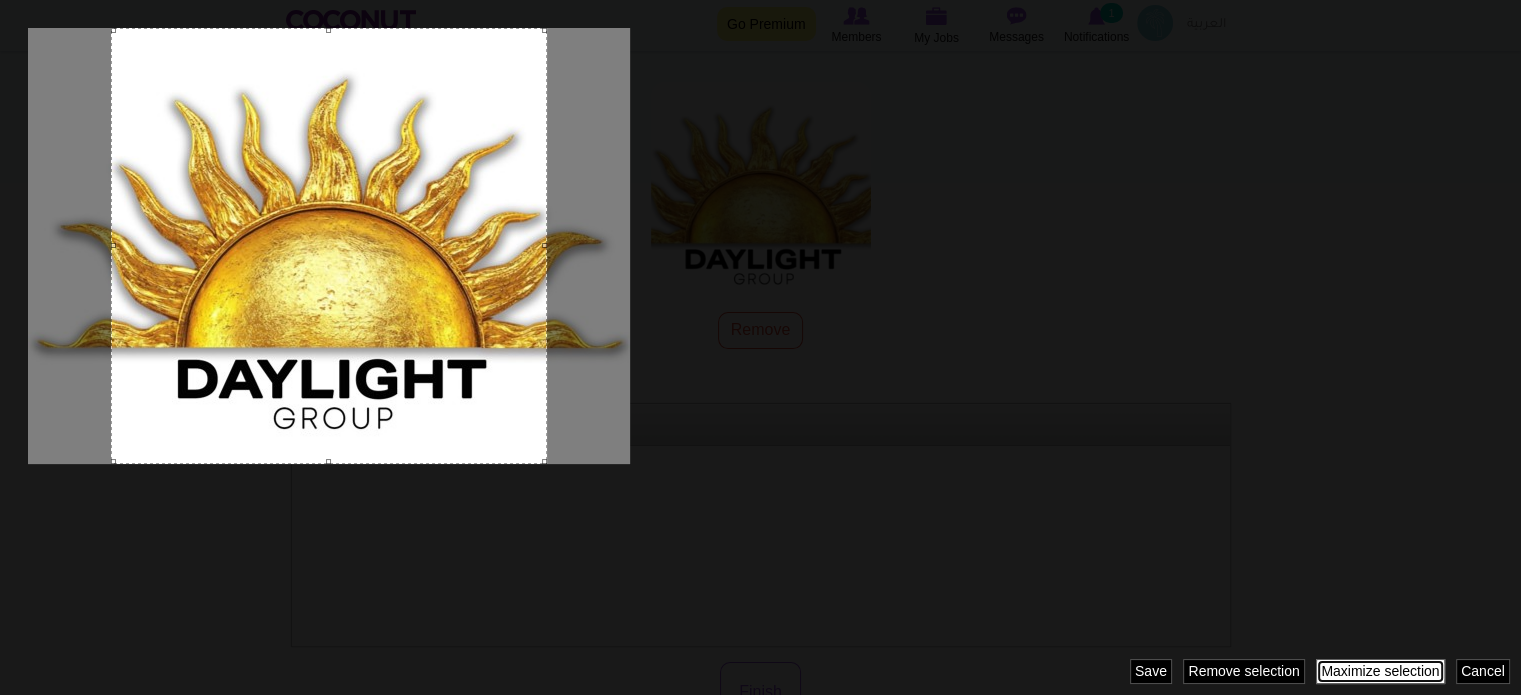 click on "Maximize selection" at bounding box center (1380, 671) 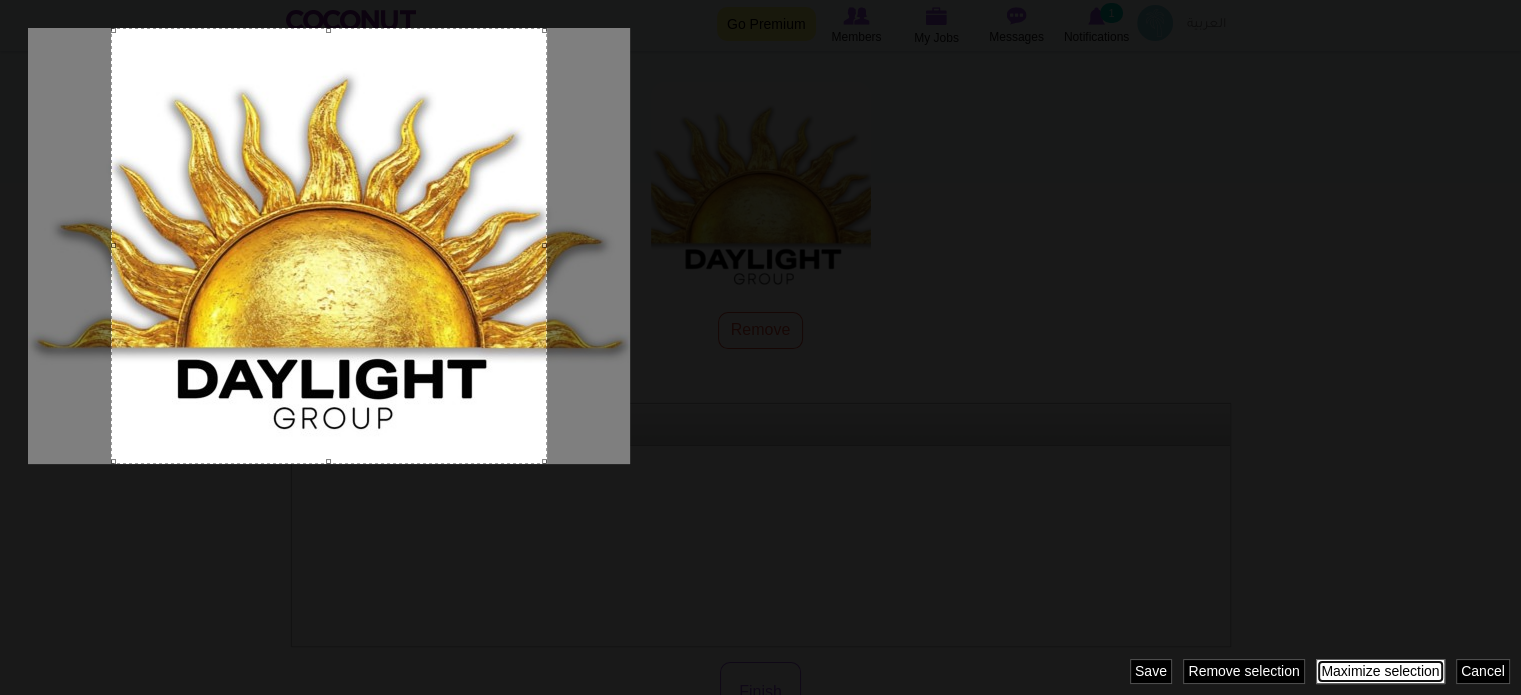 click on "Maximize selection" at bounding box center (1380, 671) 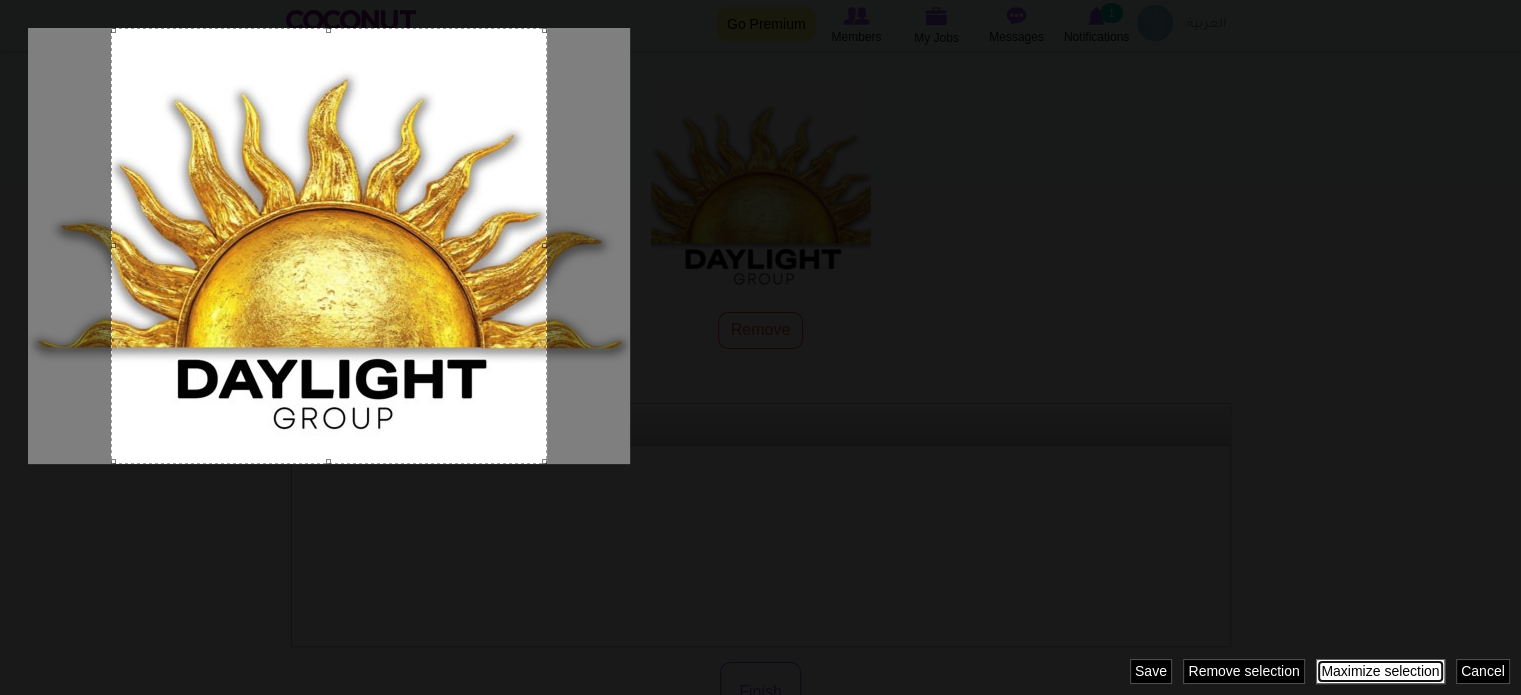 click on "Maximize selection" at bounding box center (1380, 671) 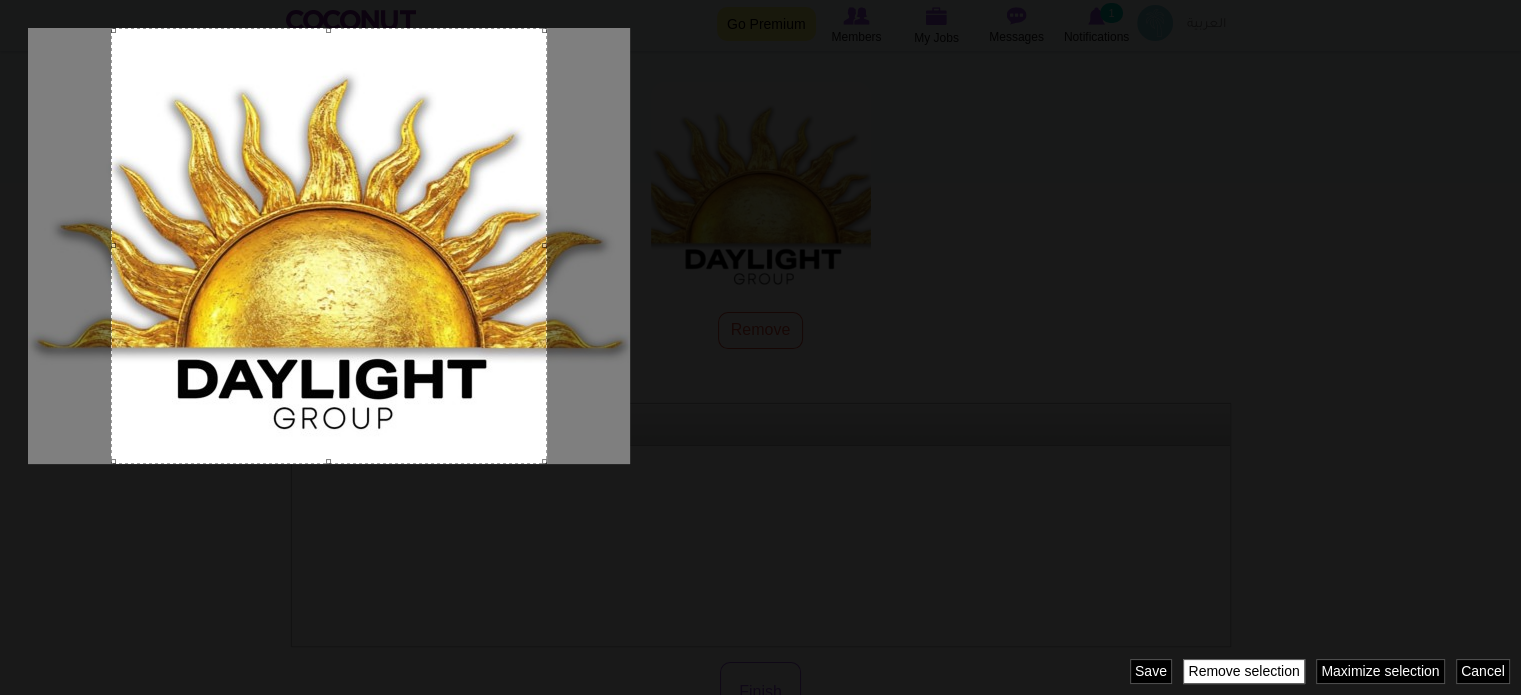 click on "Image style:  pro_pic_crop Cancel Maximize selection Remove selection Revert selection Save" at bounding box center [760, 347] 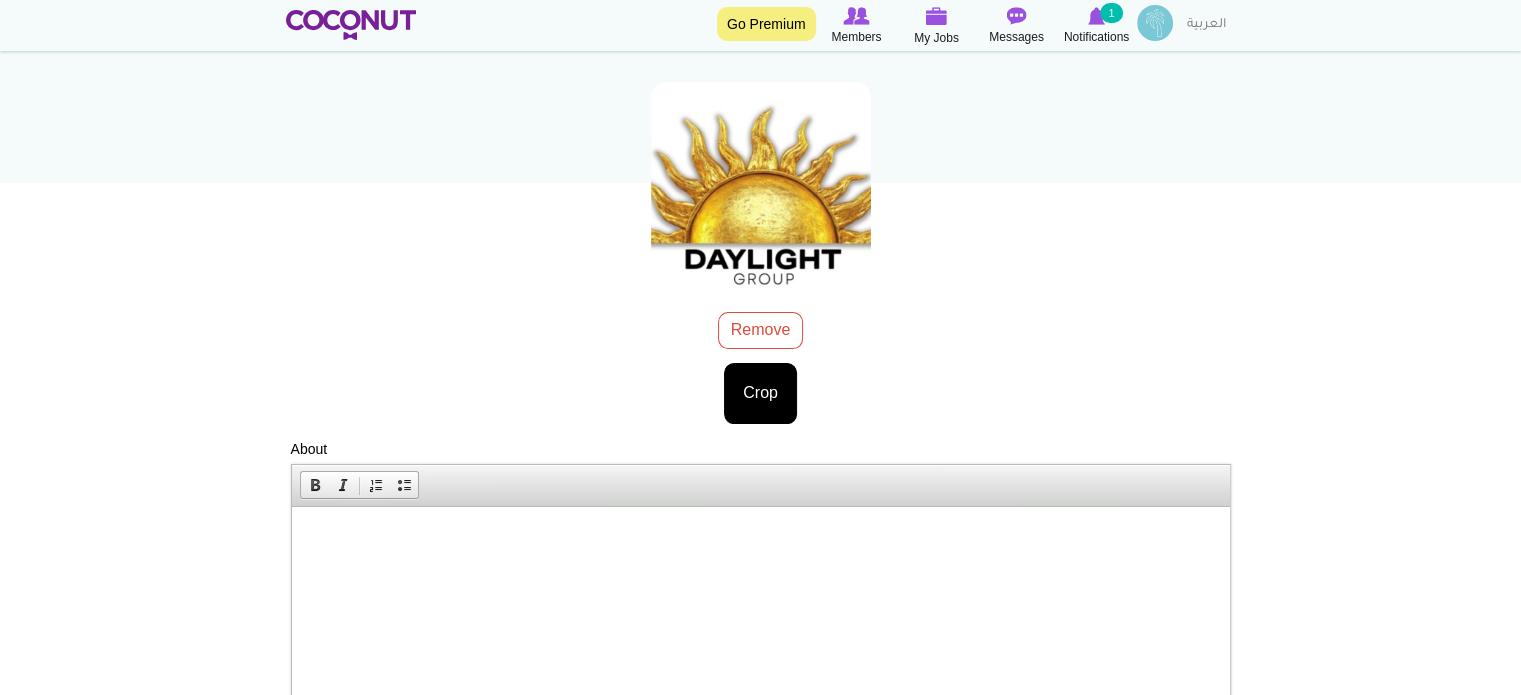click on "Toggle navigation
Go Premium
Members
My Jobs
Post a Job
Messages
Notifications
1
Daylight Restaurant & Lounge LLC" at bounding box center (760, 477) 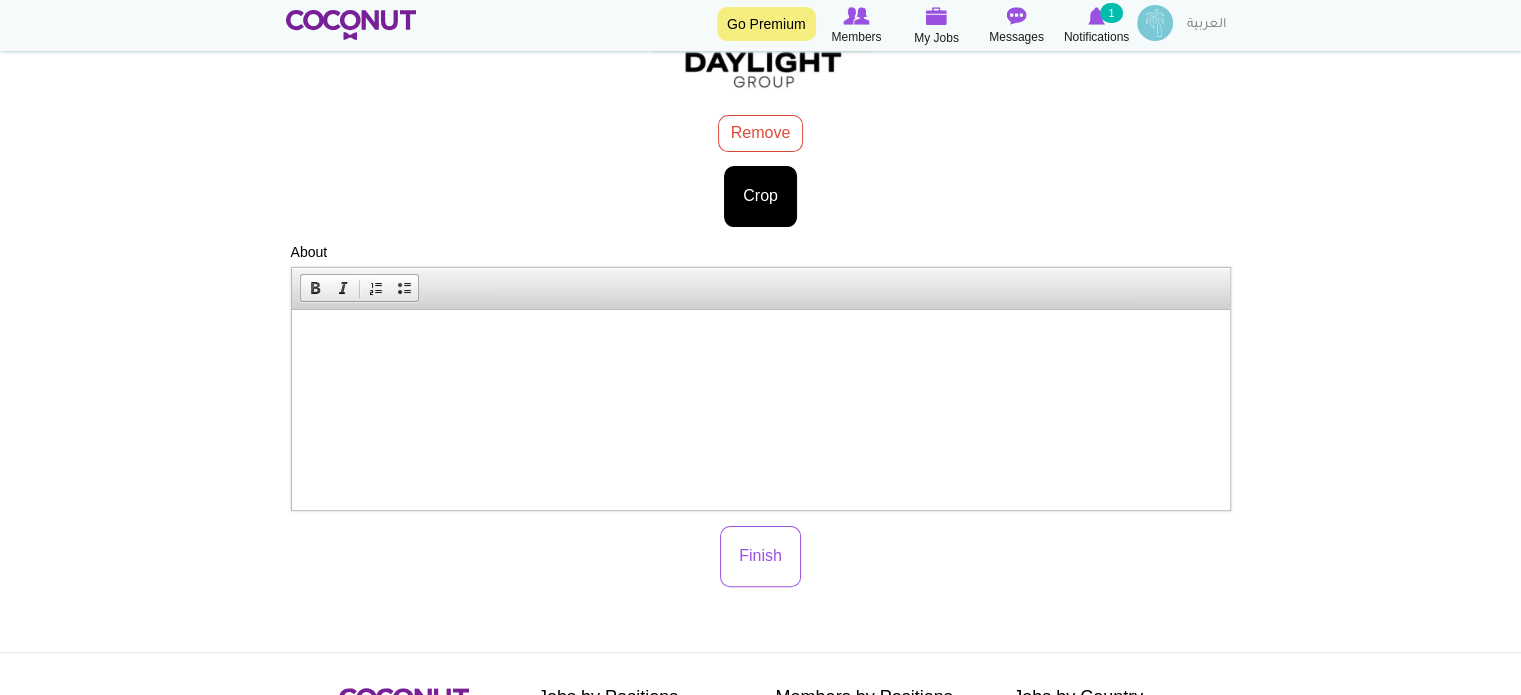scroll, scrollTop: 419, scrollLeft: 0, axis: vertical 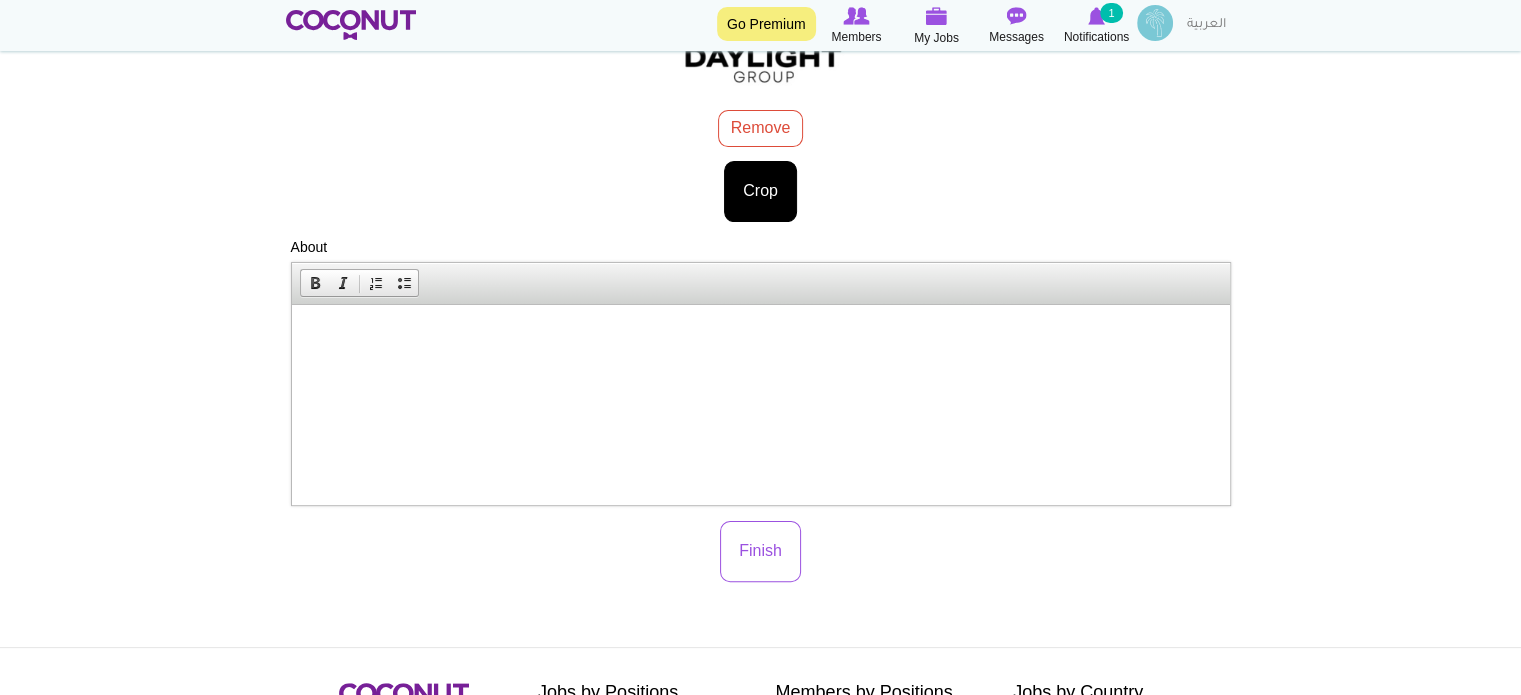 click at bounding box center [760, 334] 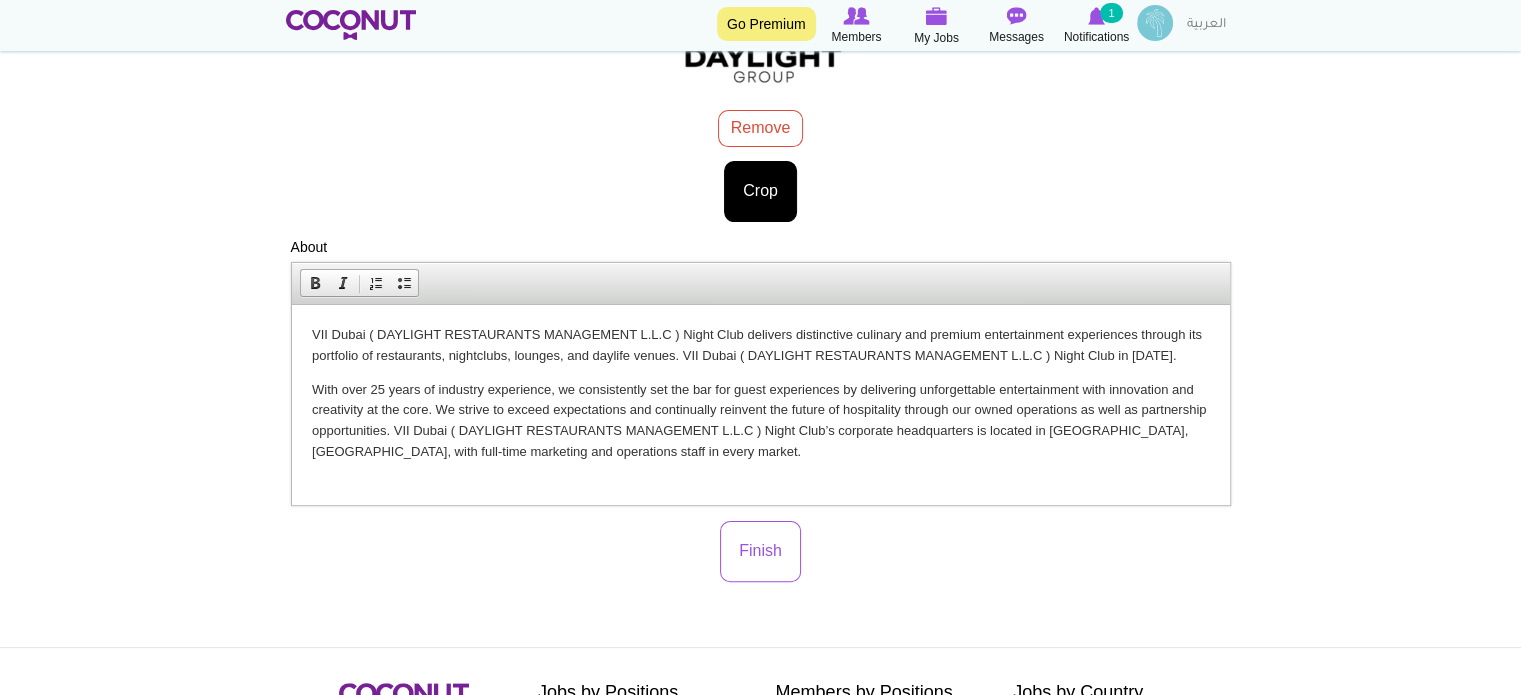 click on "Complete Registration   Profile Picture
logo jpg.jpg    53.8 KB
Remove
Crop
Image style:    Cancel Maximize selection Remove selection Revert selection Save
About
<p>VII Dubai ( DAYLIGHT RESTAURANTS MANAGEMENT L.L.C ) Night Club delivers distinctive culinary and premium entertainment experiences through its portfolio of restaurants, nightclubs, lounges, and daylife venues. VII Dubai ( DAYLIGHT RESTAURANTS MANAGEMENT L.L.C ) Night Club in 2015.</p>
<p>With over 25 years of industry experience, we consistently set the bar for guest experiences by delivering unforgettable entertainment with innovation and creativity at the core. We strive to exceed expectations and continually reinvent the future of hospitality through our owned operations as well as partnership opportunities. VII Dubai ( DAYLIGHT RESTAURANTS MANAGEMENT L.L.C ) Night Club’s corporate headquarters is located in Dubai, UAE, with full-time marketing and operations staff in every market.</p> Editor toolbars   Bold" at bounding box center (761, 154) 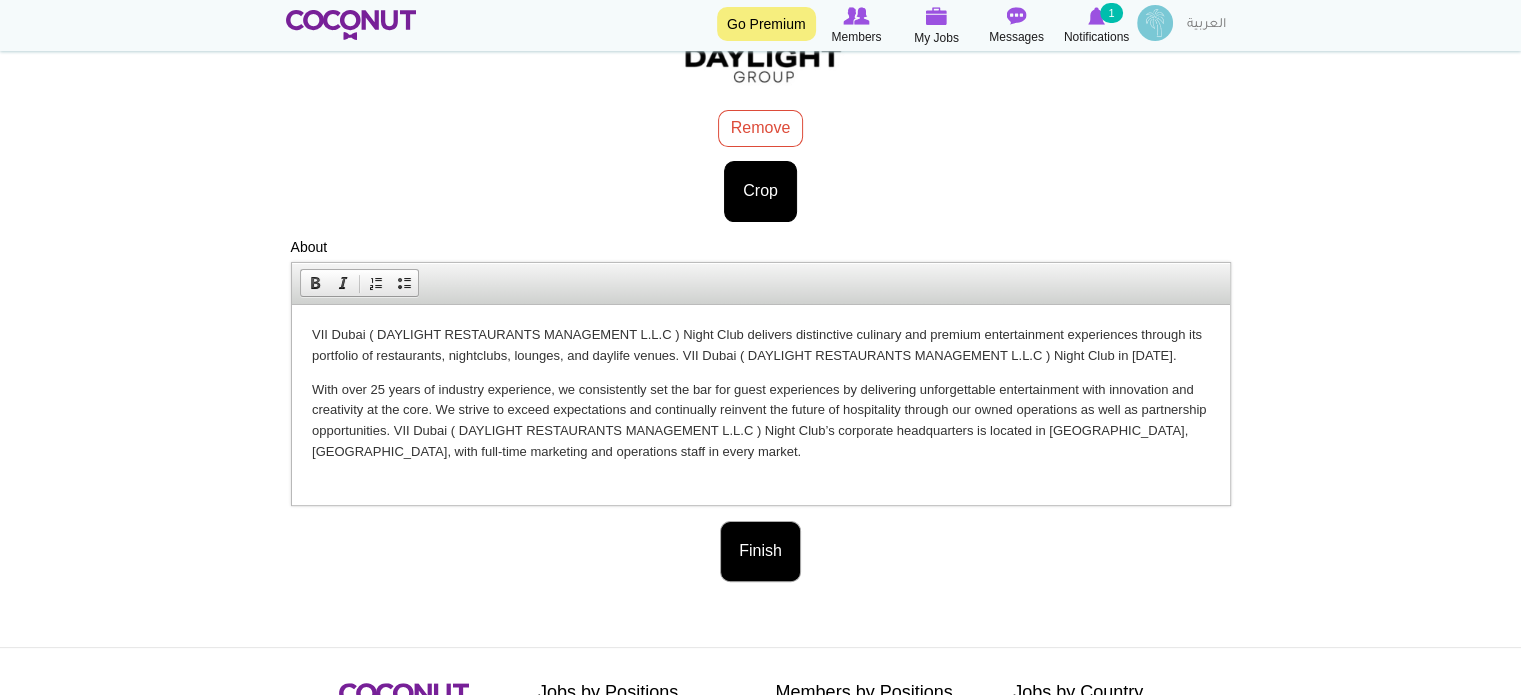 click on "Finish" at bounding box center [760, 551] 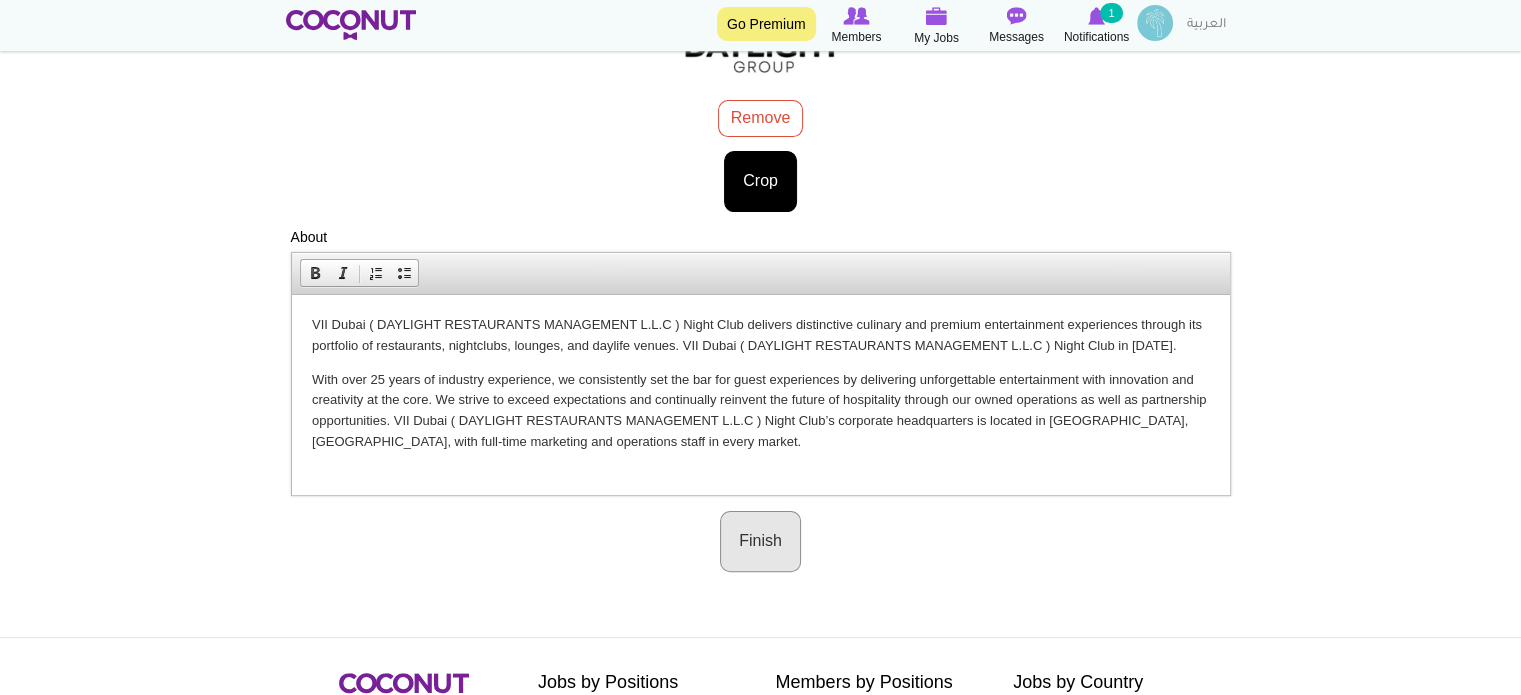 scroll, scrollTop: 428, scrollLeft: 0, axis: vertical 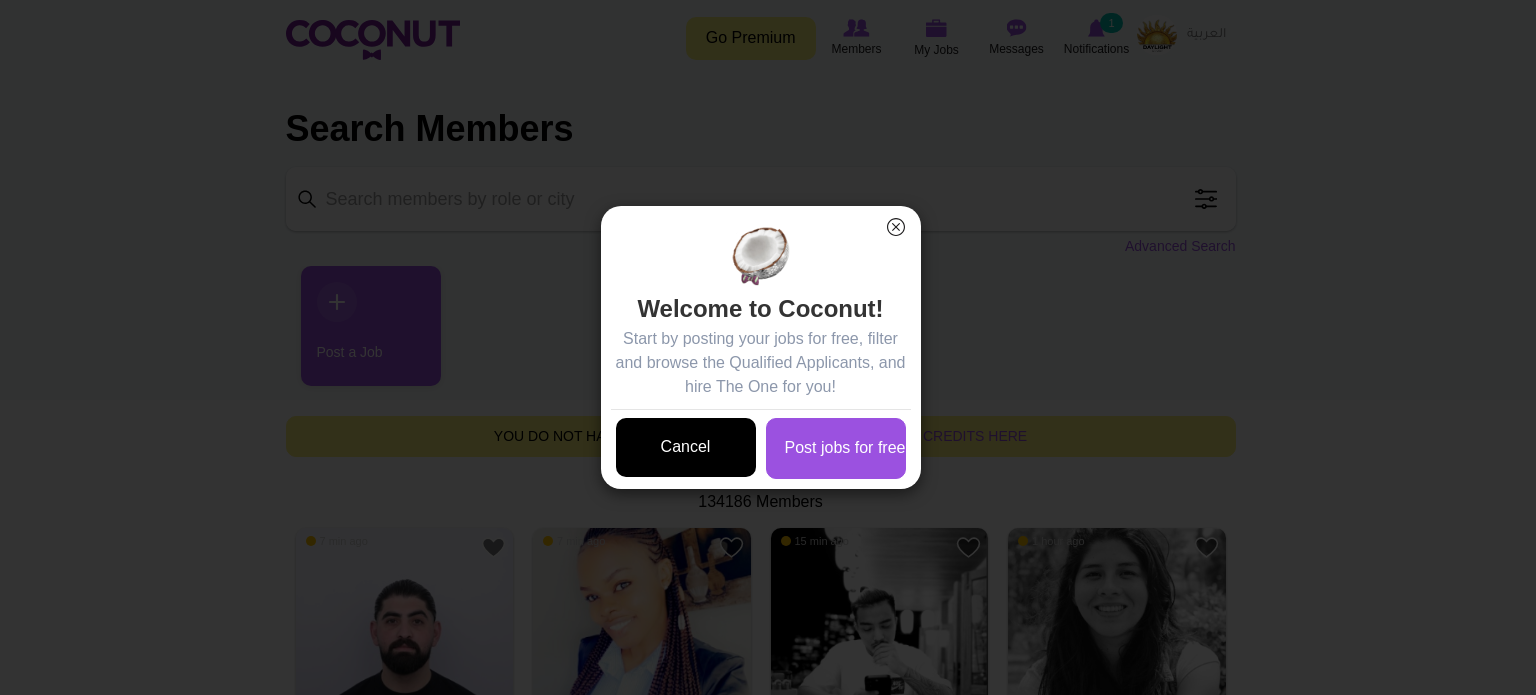 click on "Cancel" at bounding box center [686, 447] 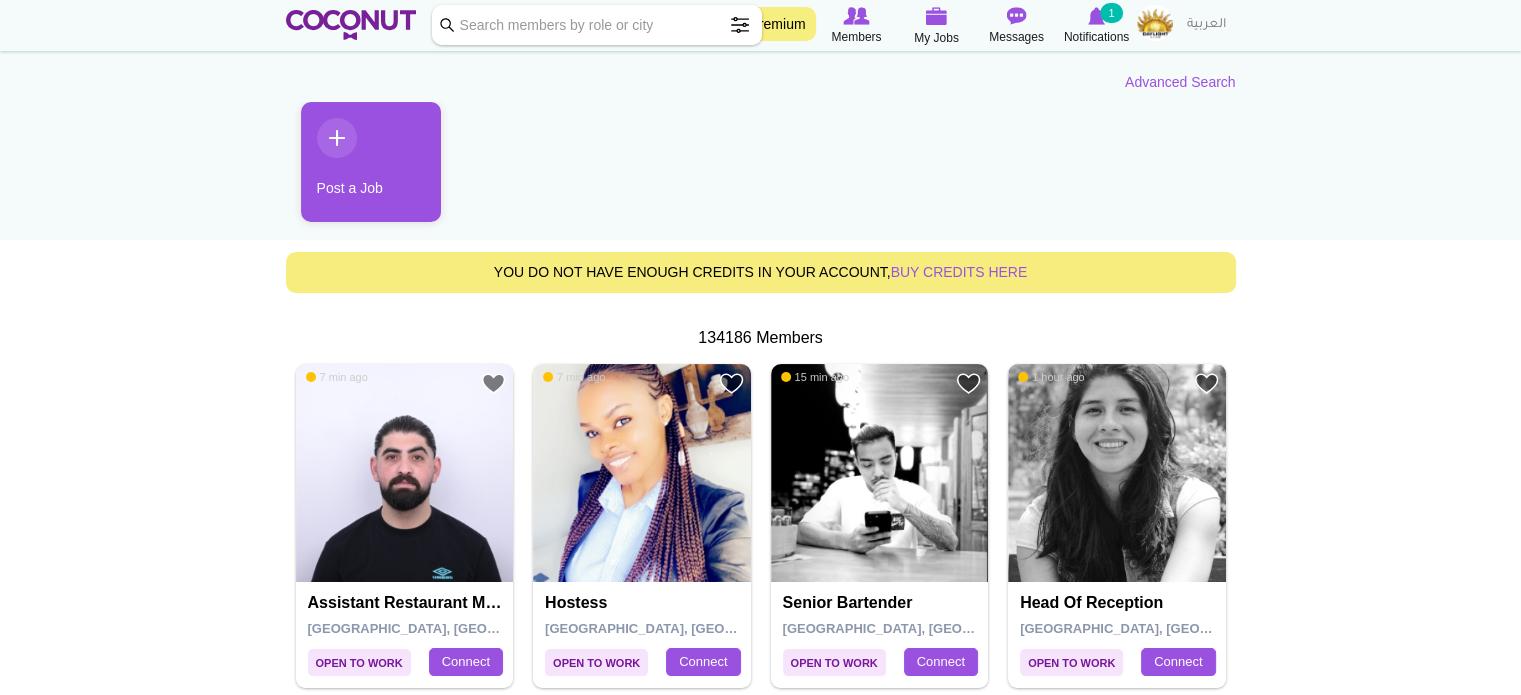 scroll, scrollTop: 647, scrollLeft: 0, axis: vertical 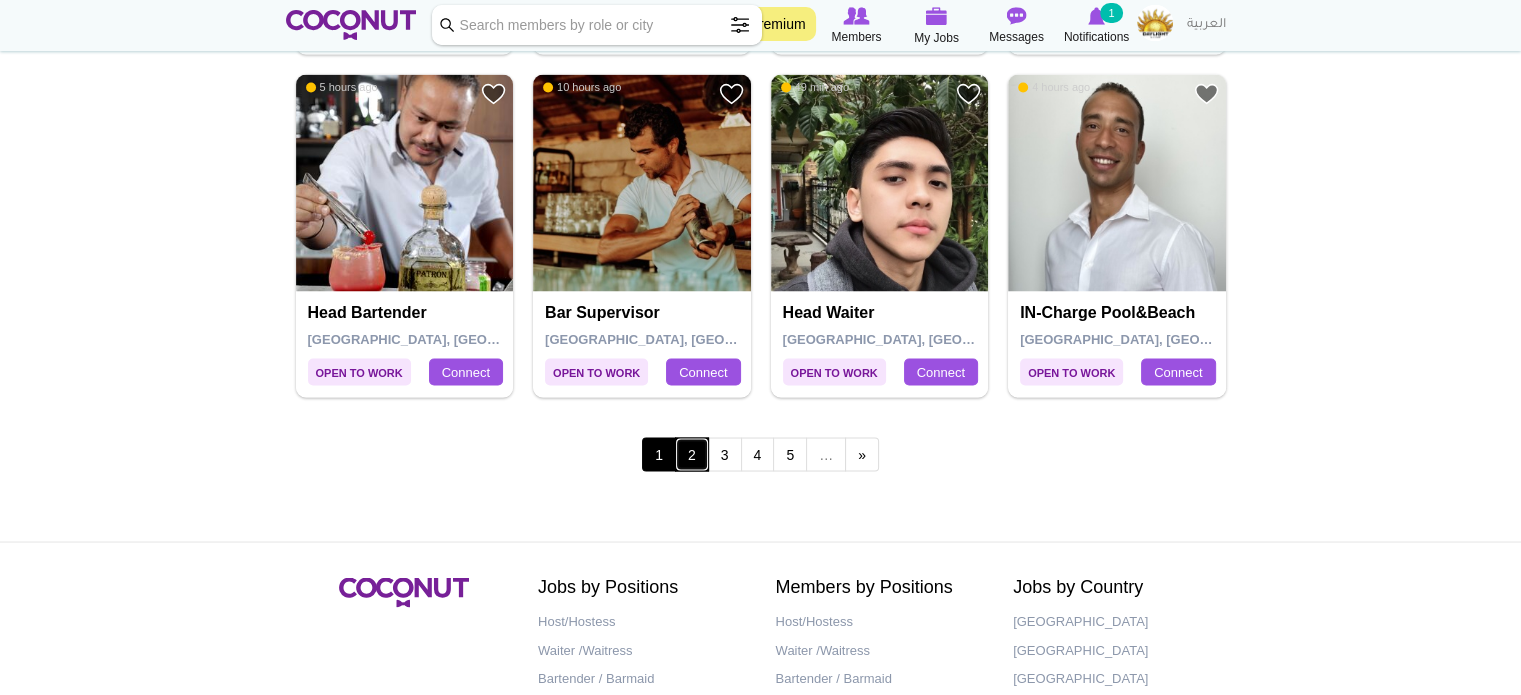 click on "2" at bounding box center (692, 454) 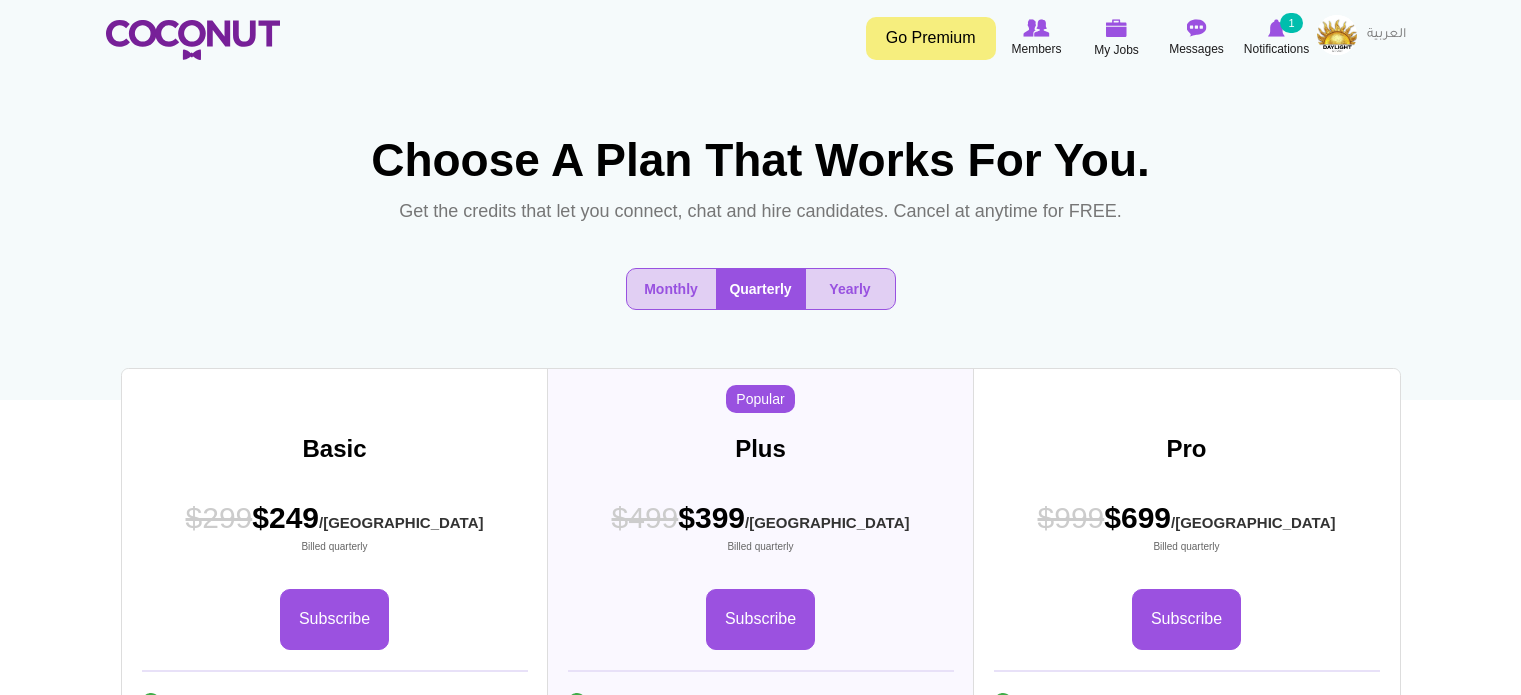scroll, scrollTop: 0, scrollLeft: 0, axis: both 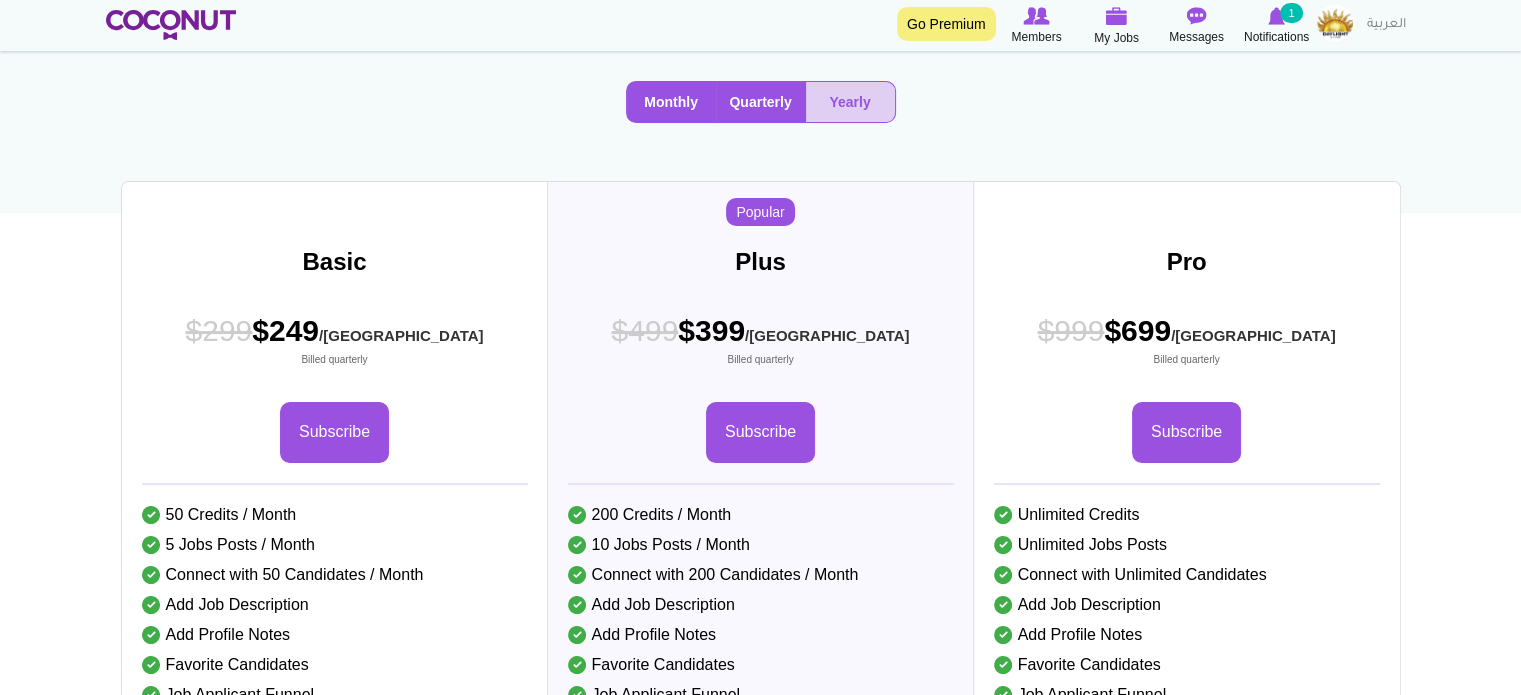 click on "Monthly" at bounding box center [671, 102] 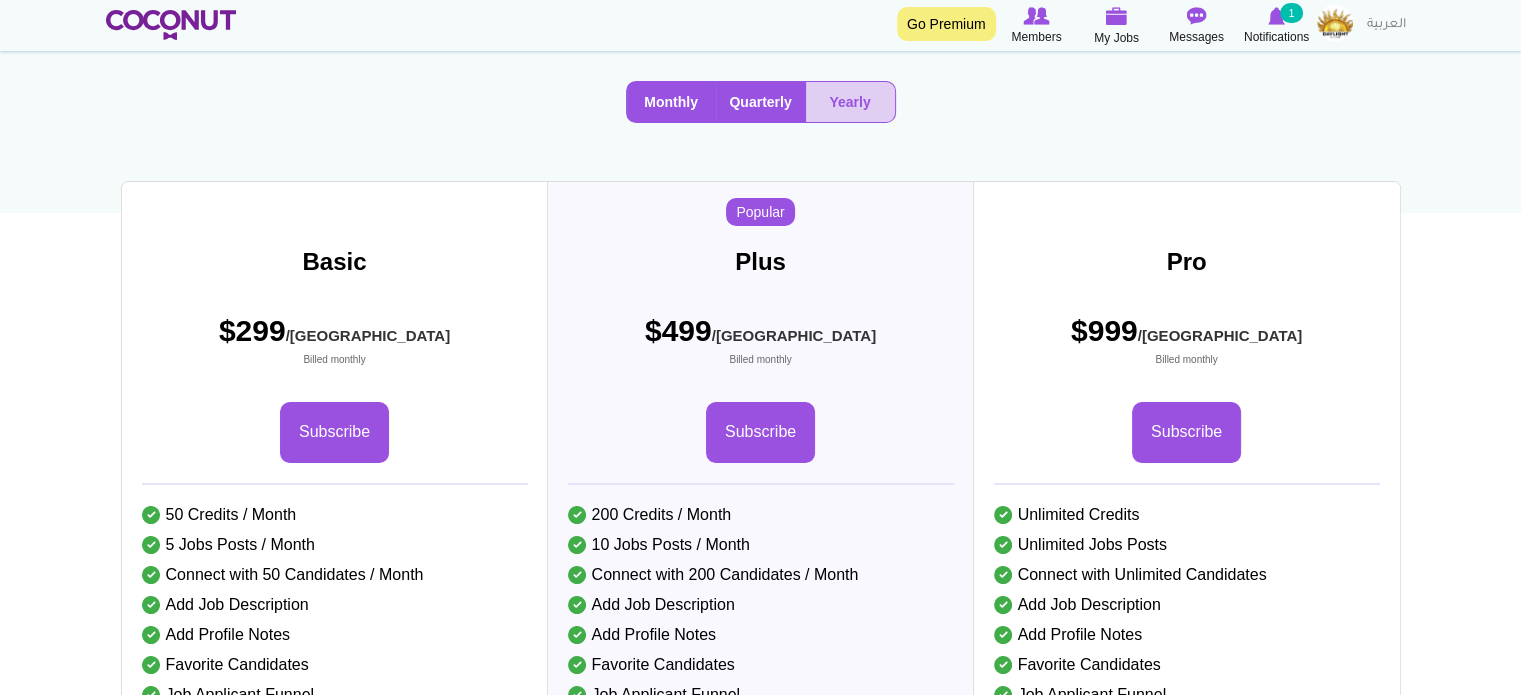 click on "Quarterly" at bounding box center [761, 102] 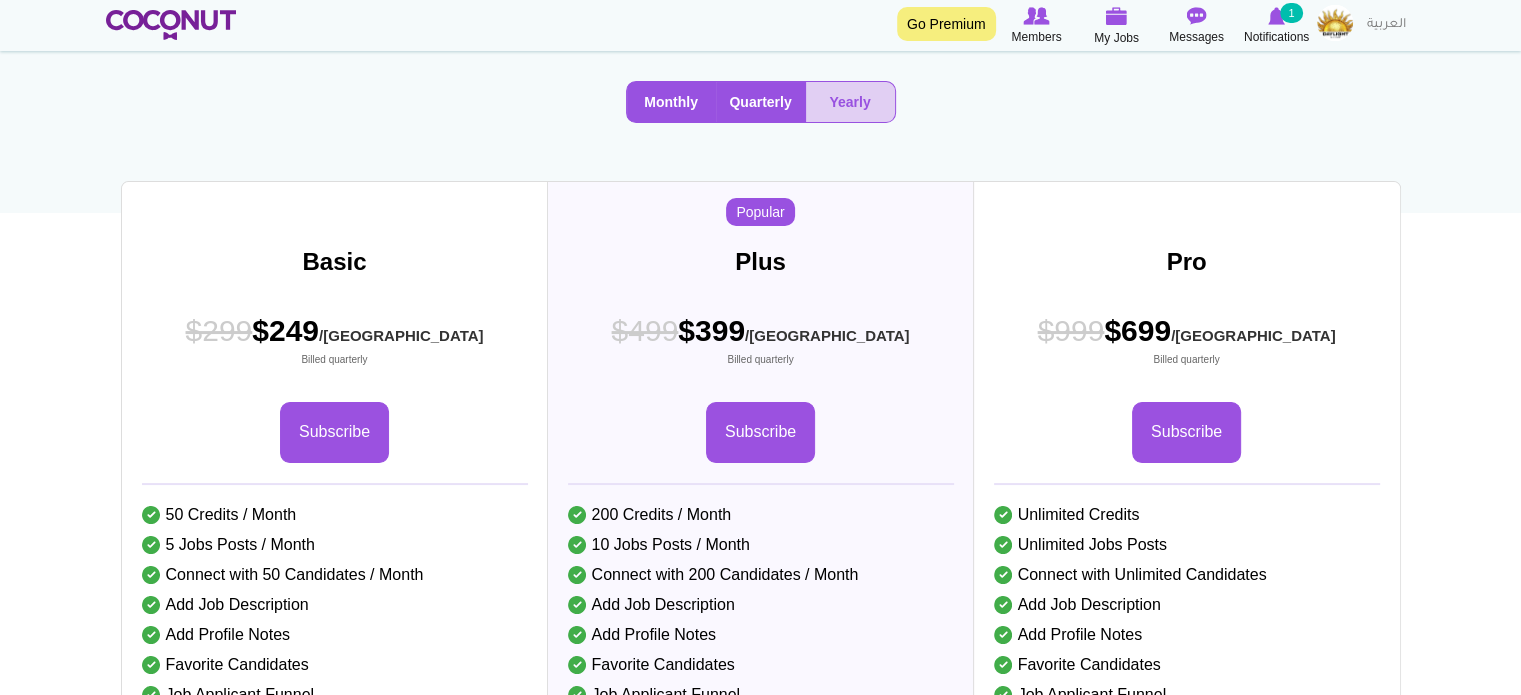click on "Monthly" at bounding box center (671, 102) 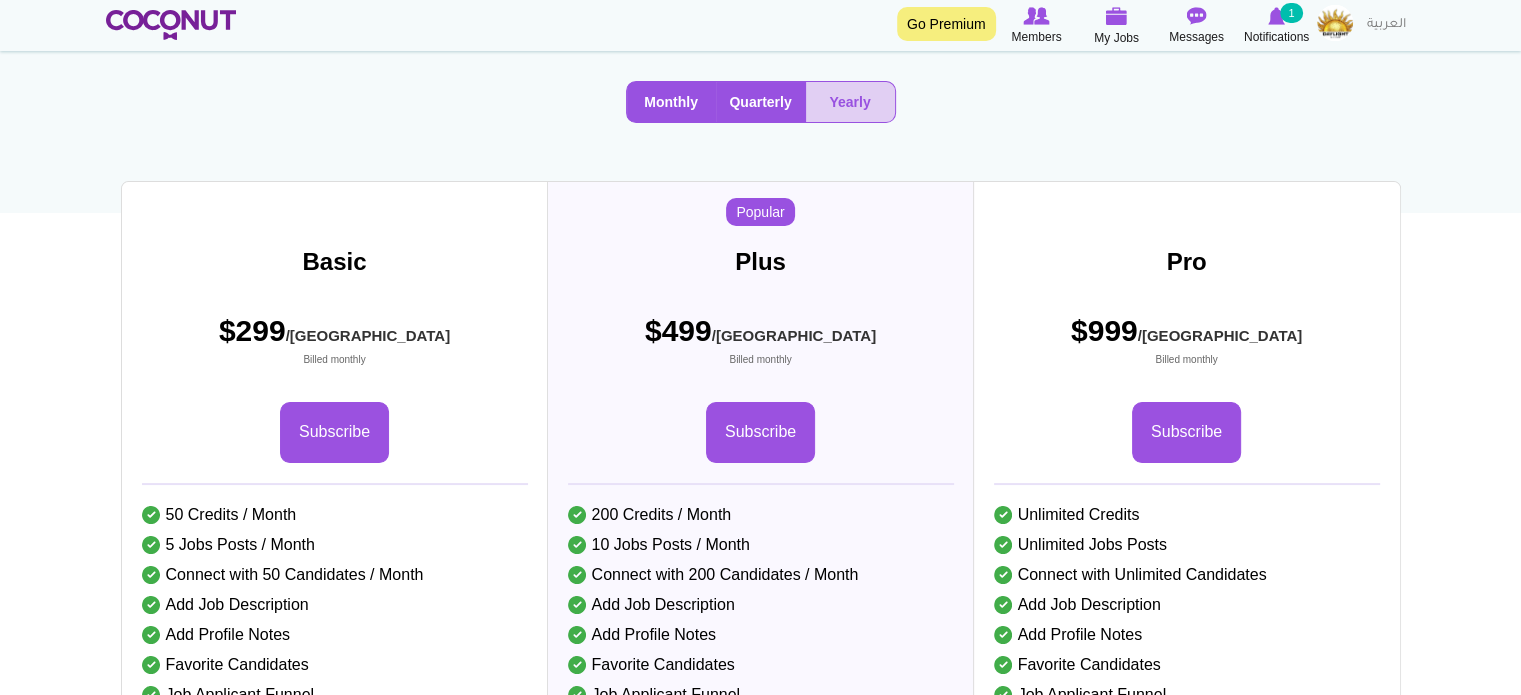 click on "Quarterly" at bounding box center (761, 102) 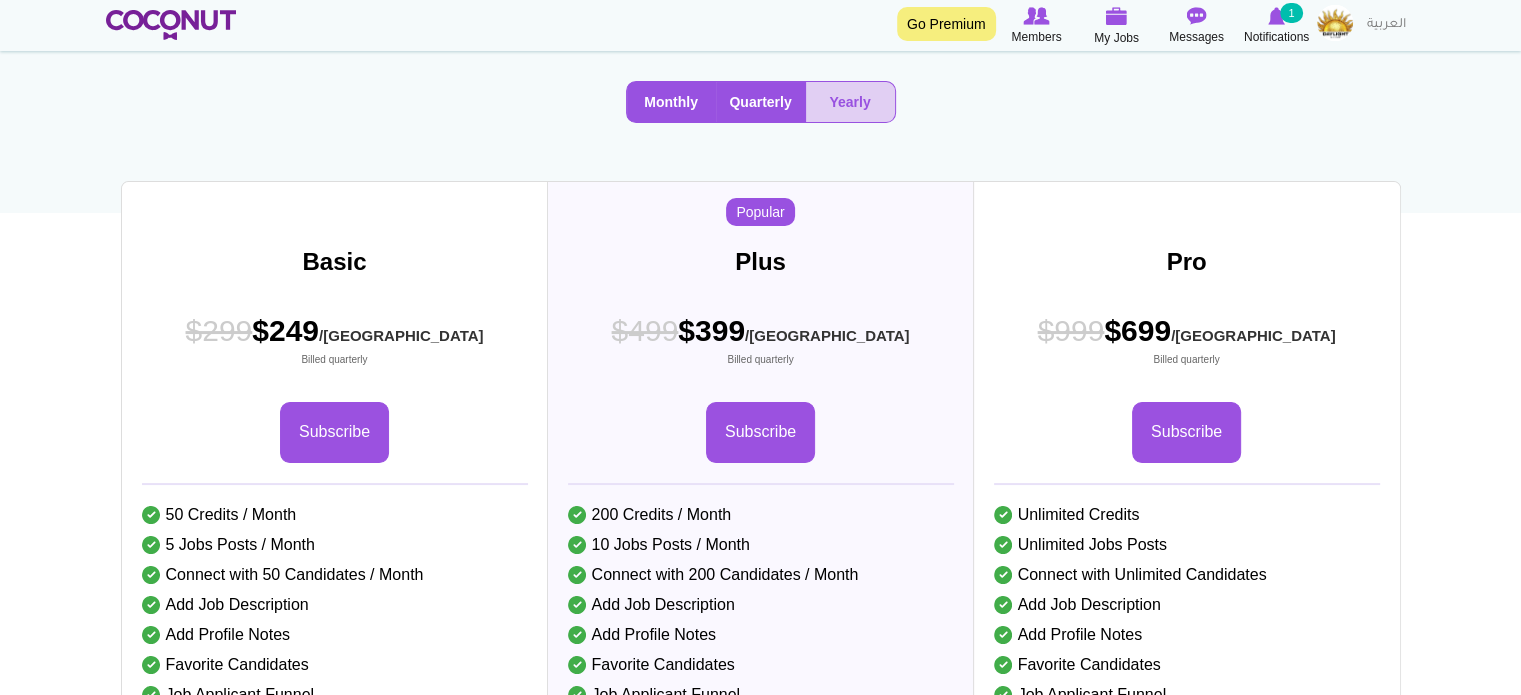 click on "Monthly" at bounding box center (671, 102) 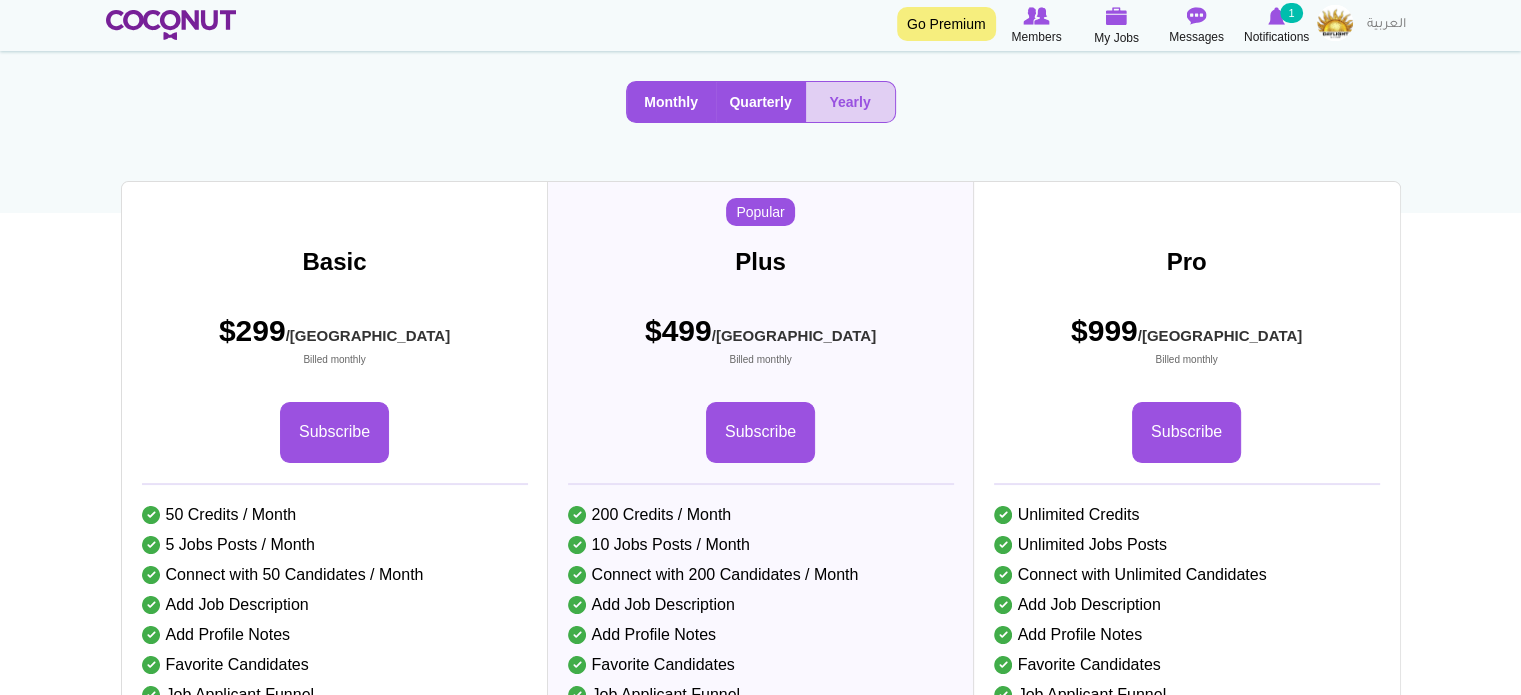 click on "Quarterly" at bounding box center [761, 102] 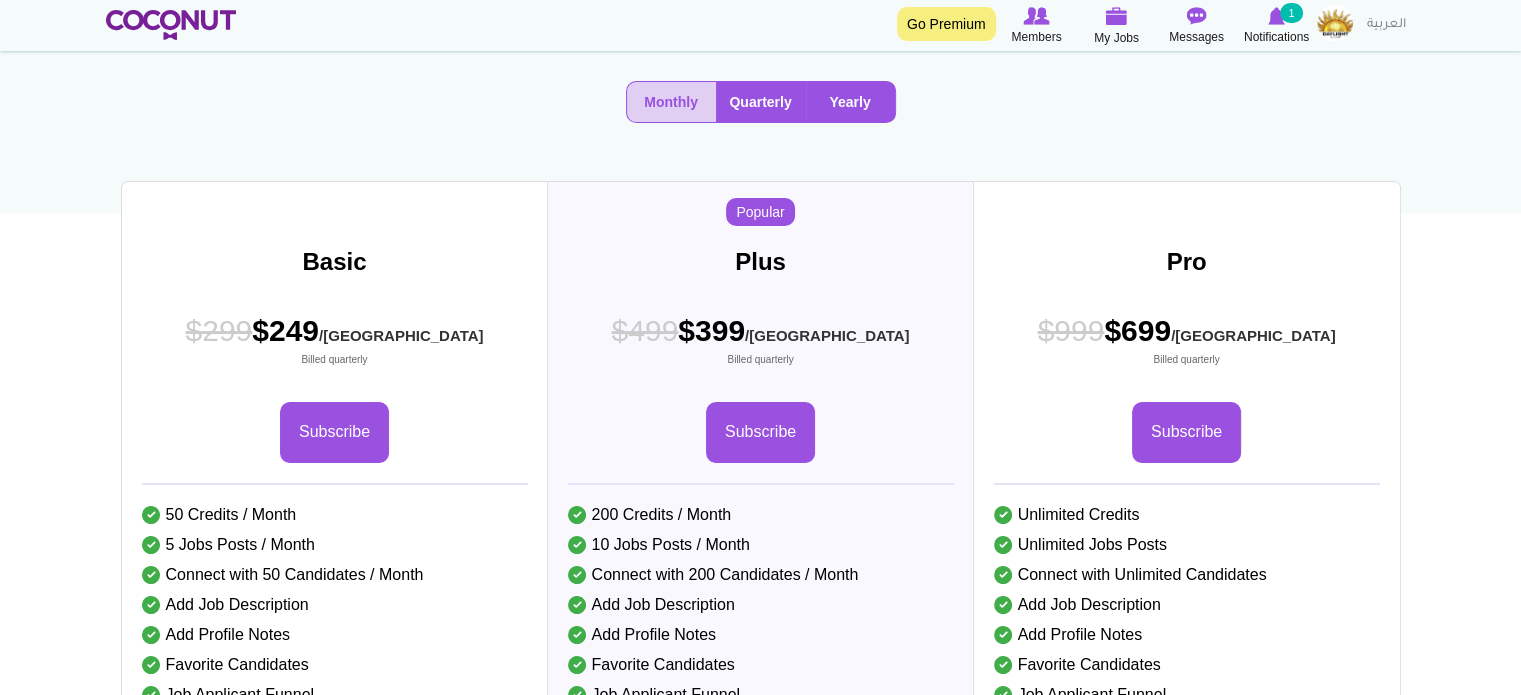 click on "Yearly" at bounding box center (850, 102) 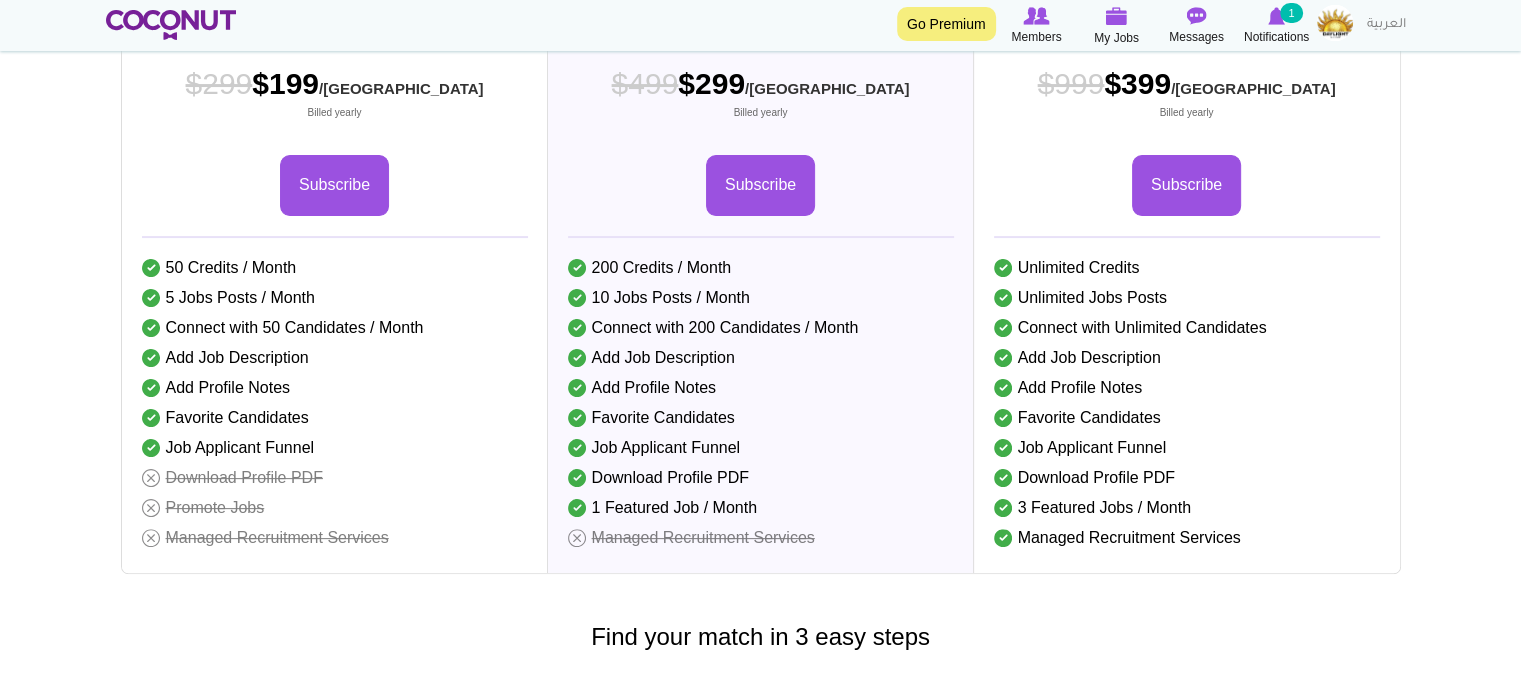 scroll, scrollTop: 353, scrollLeft: 0, axis: vertical 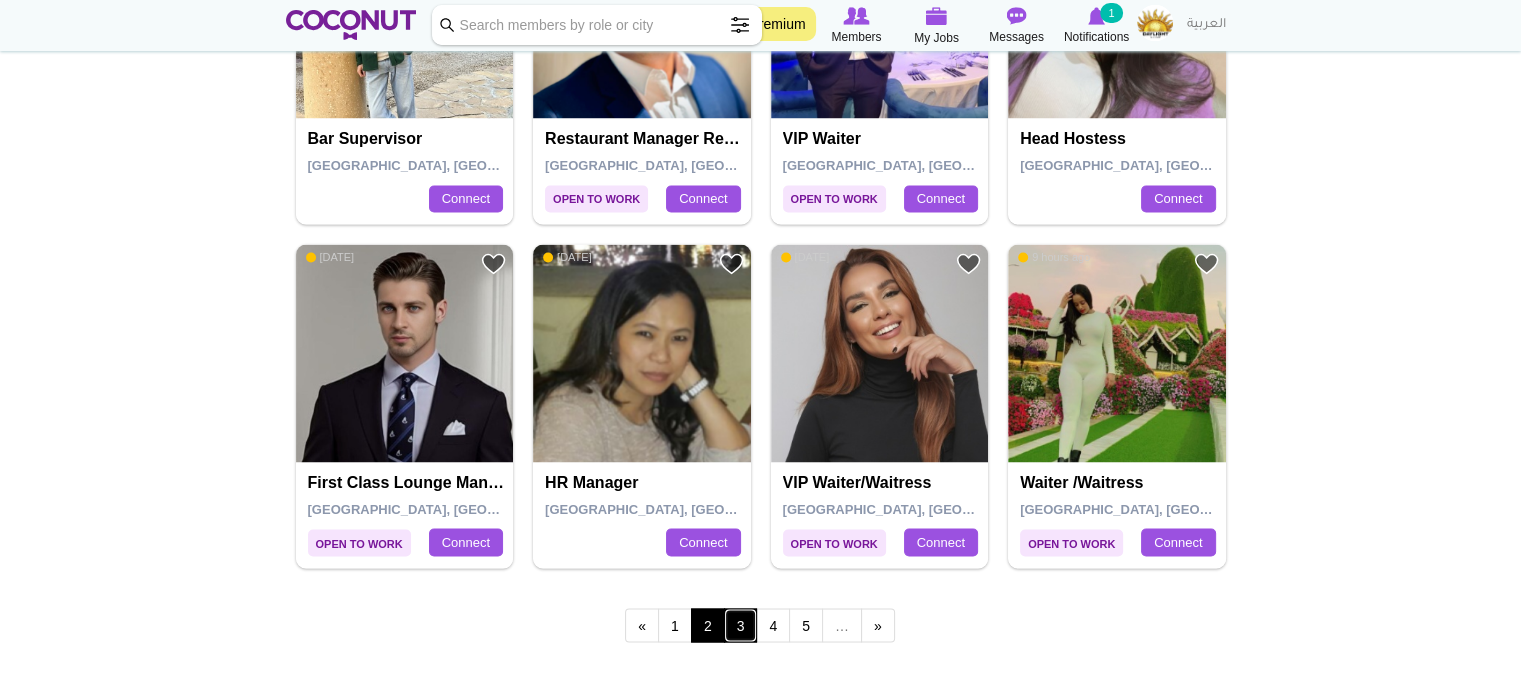 click on "3" at bounding box center (741, 625) 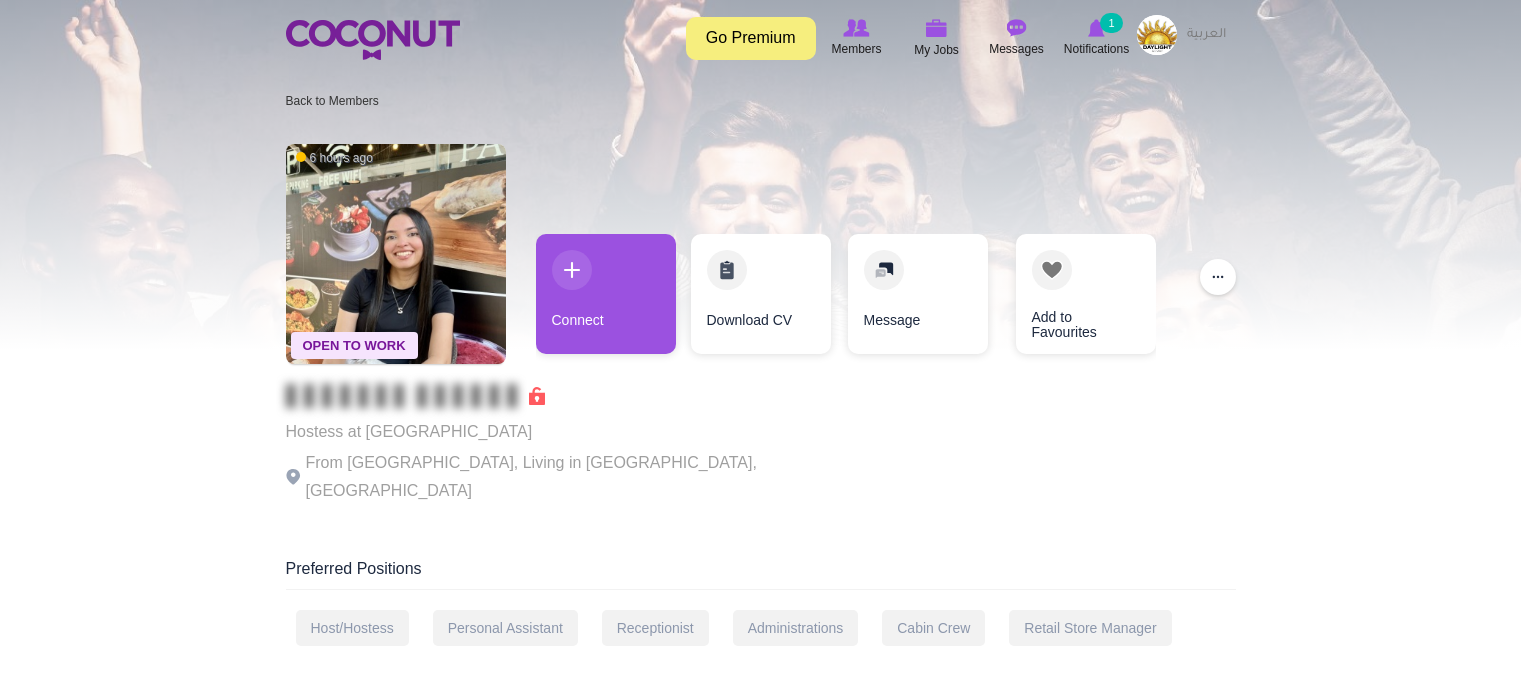 scroll, scrollTop: 0, scrollLeft: 0, axis: both 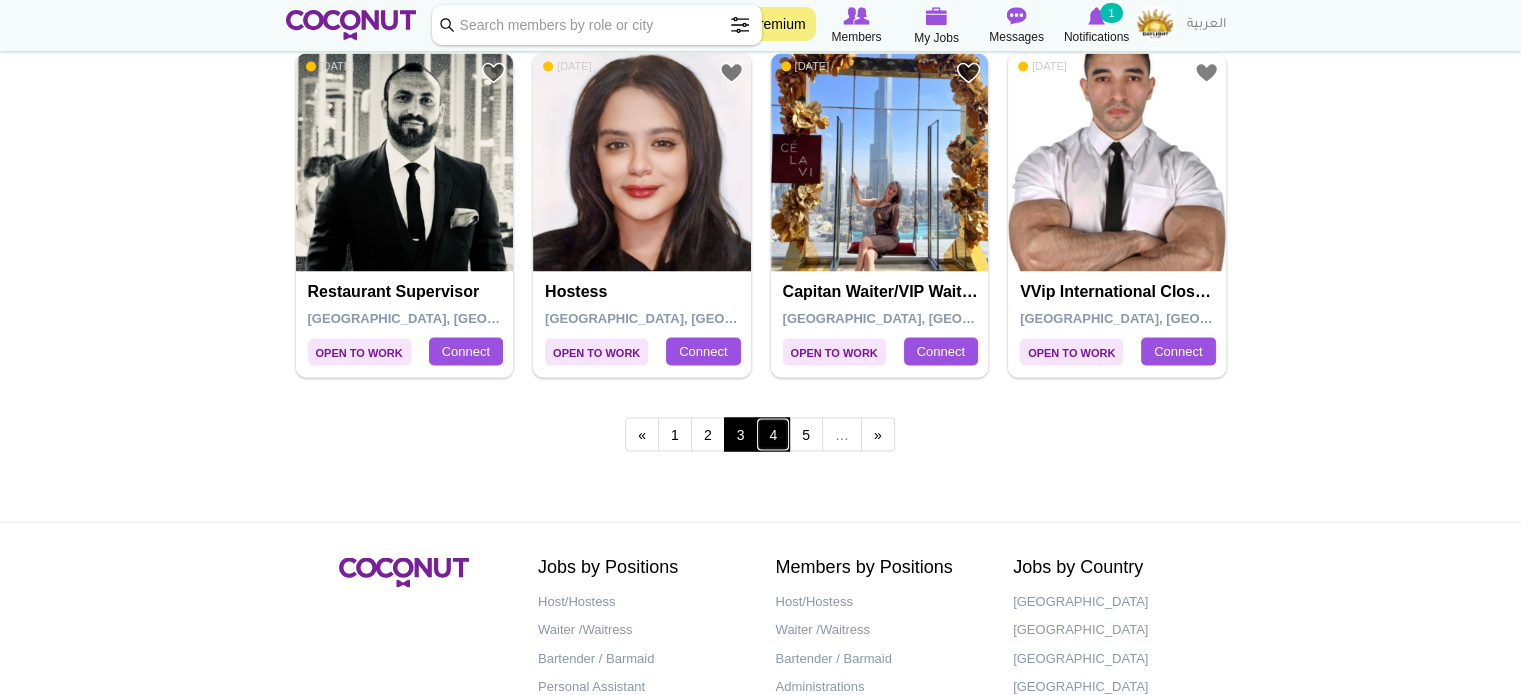 click on "4" at bounding box center (773, 434) 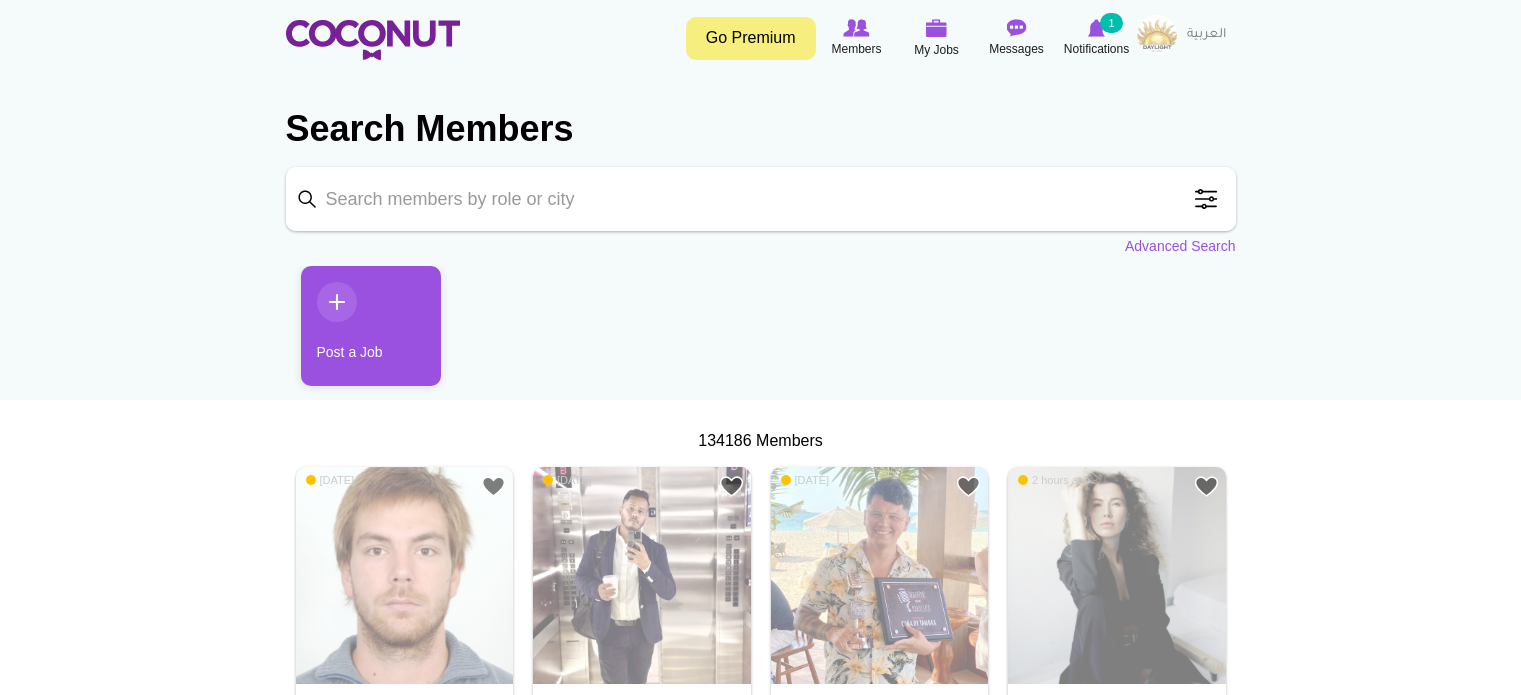 scroll, scrollTop: 0, scrollLeft: 0, axis: both 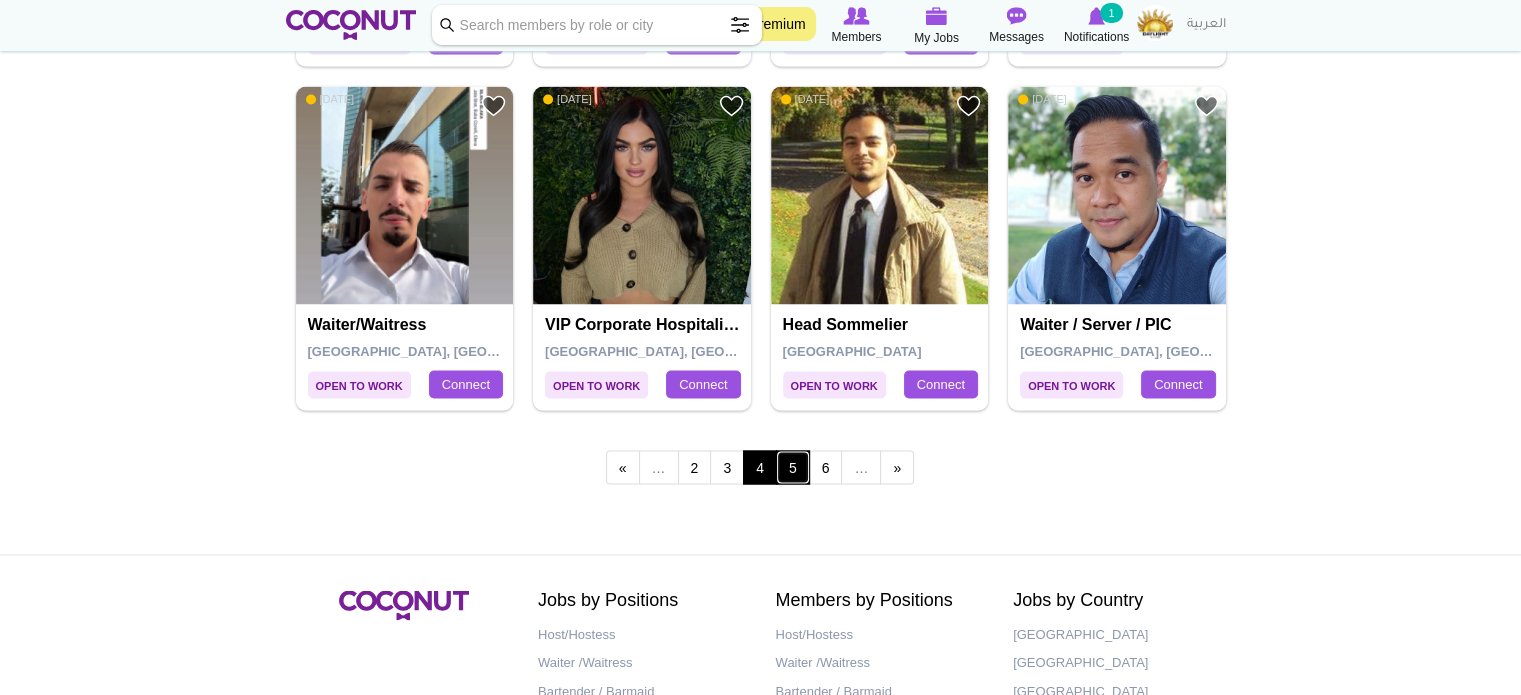 click on "5" at bounding box center (793, 467) 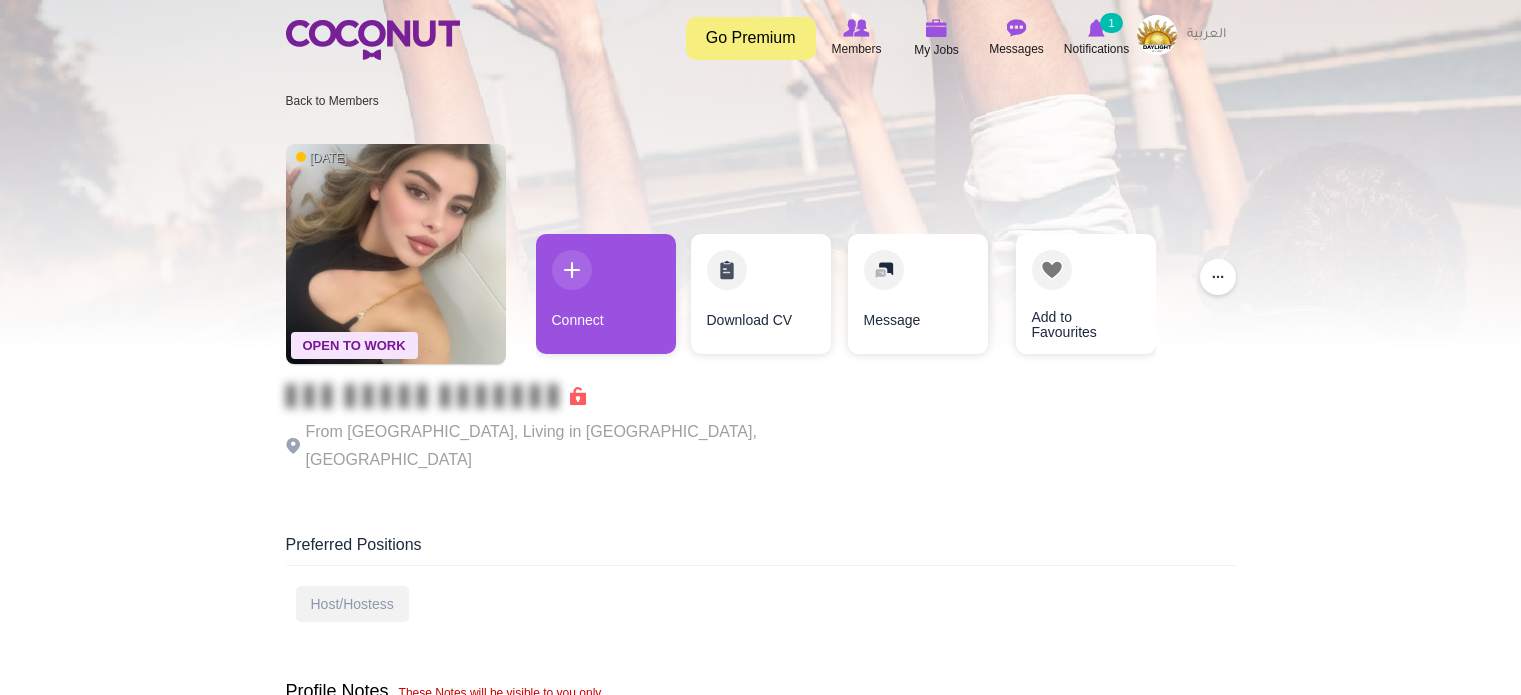 scroll, scrollTop: 0, scrollLeft: 0, axis: both 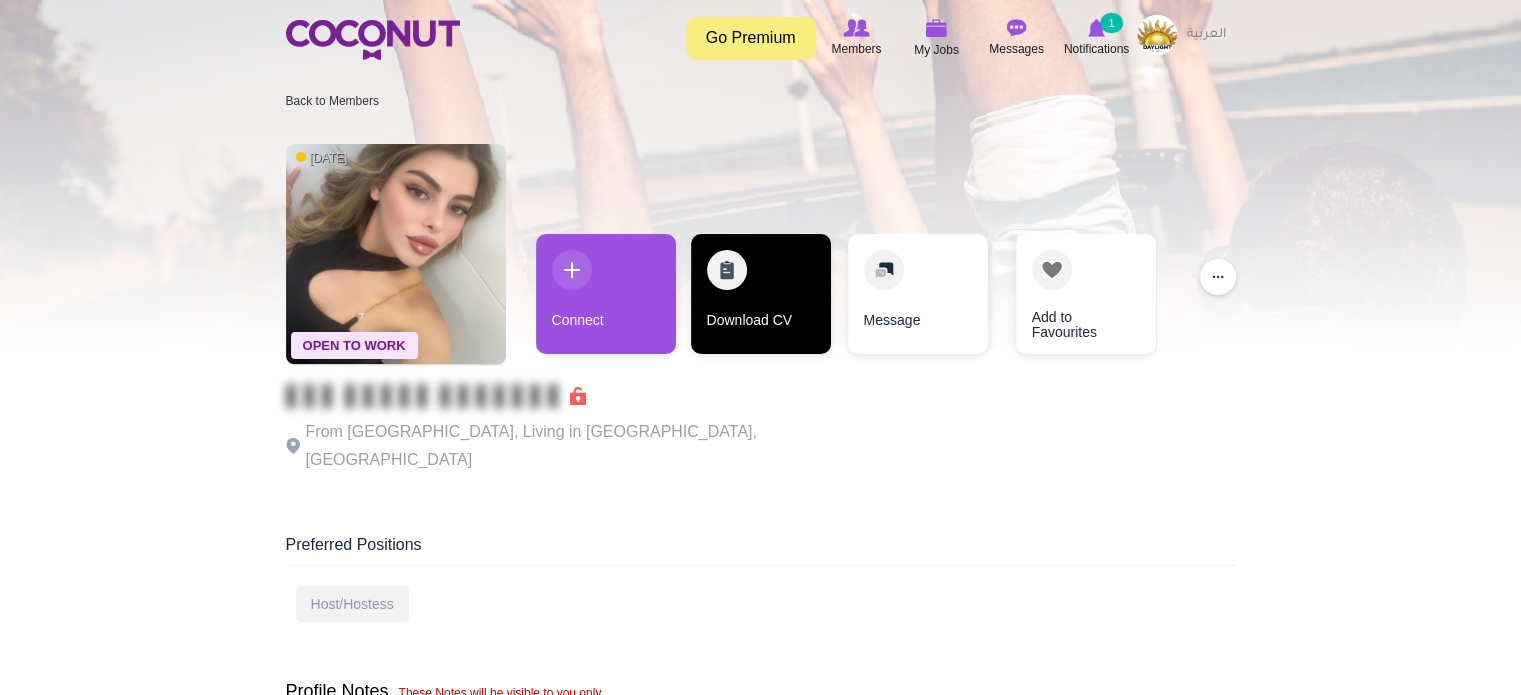 click on "Download CV" at bounding box center (761, 294) 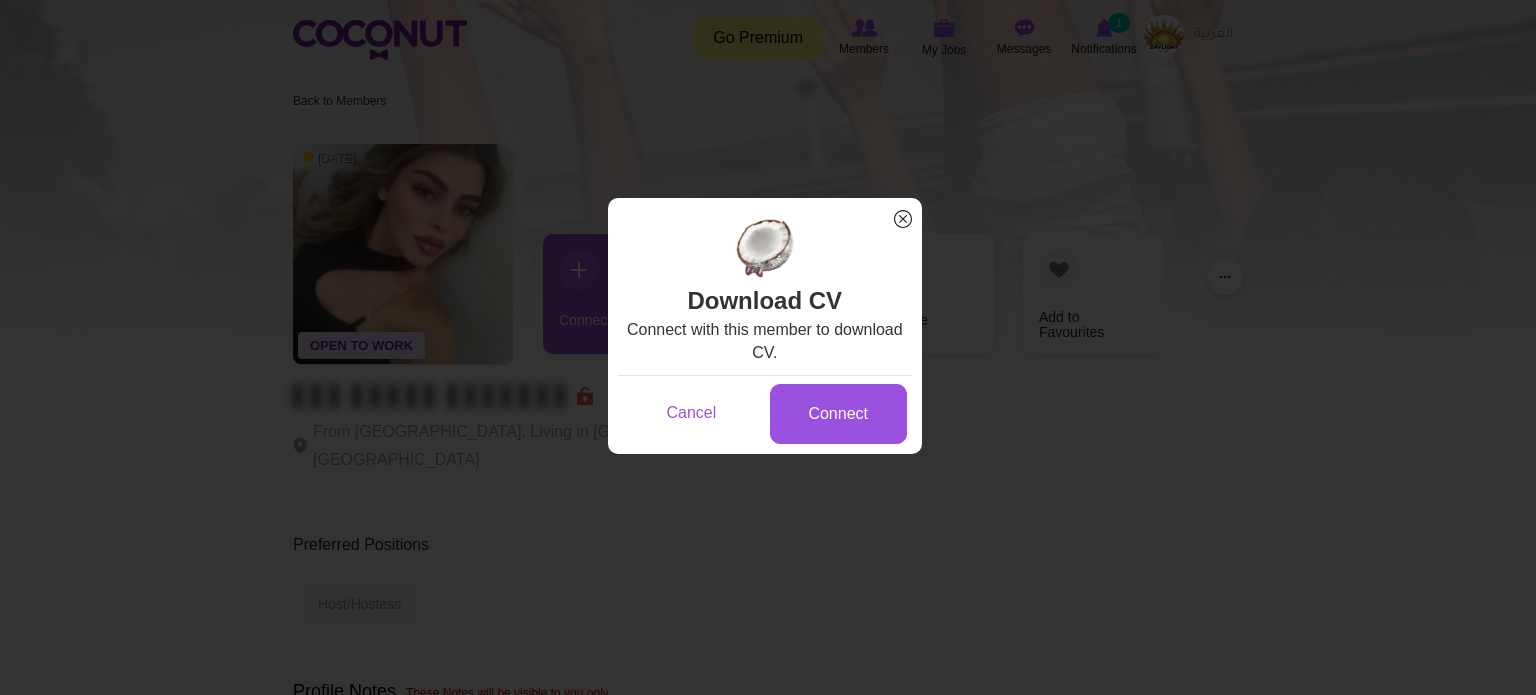 click on "x" at bounding box center [903, 219] 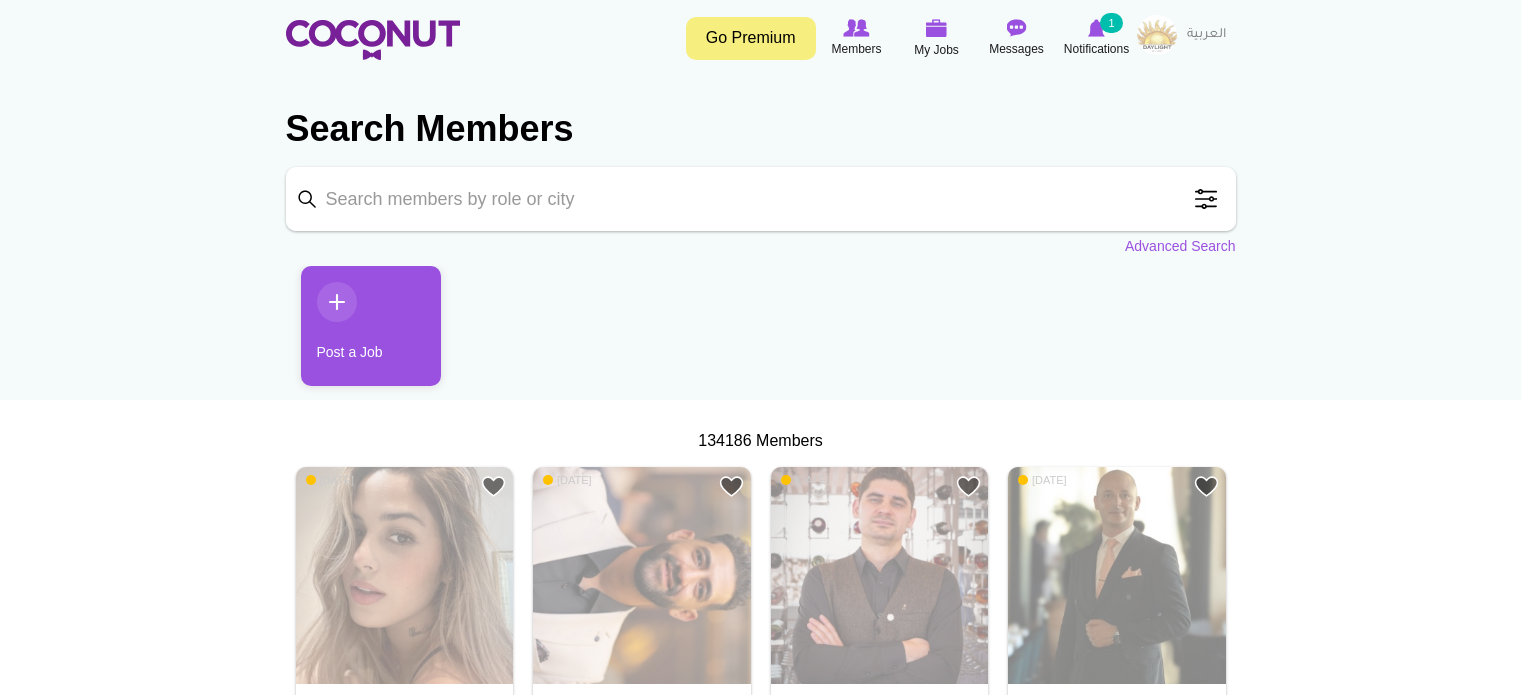 scroll, scrollTop: 0, scrollLeft: 0, axis: both 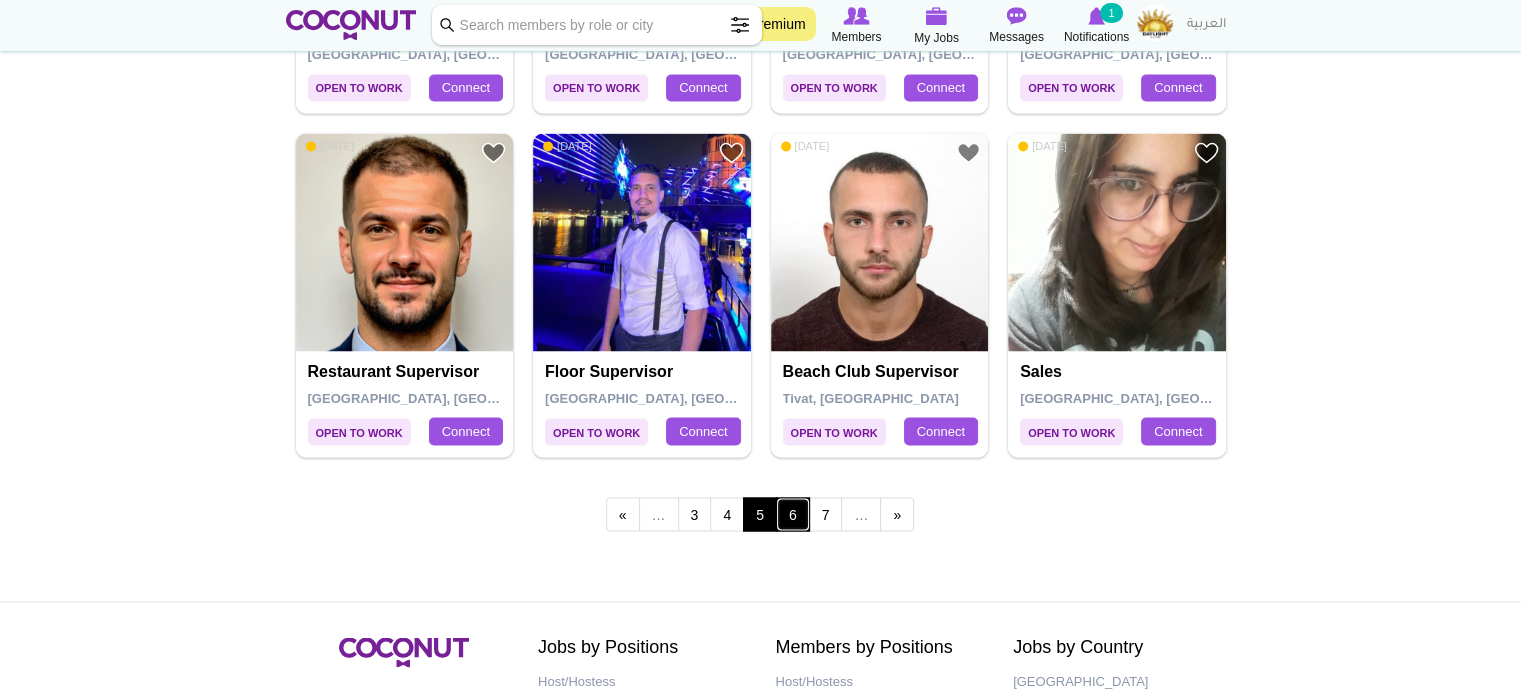 click on "6" at bounding box center (793, 514) 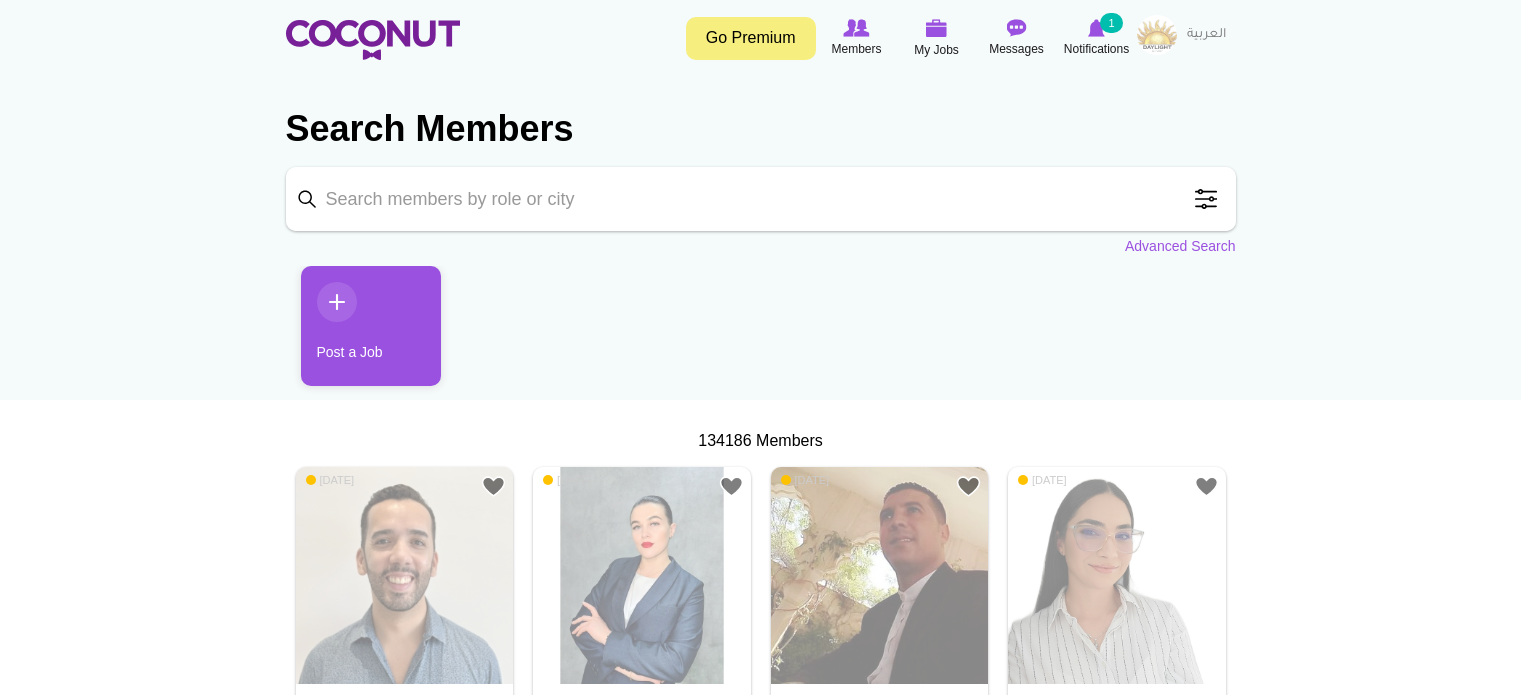 scroll, scrollTop: 0, scrollLeft: 0, axis: both 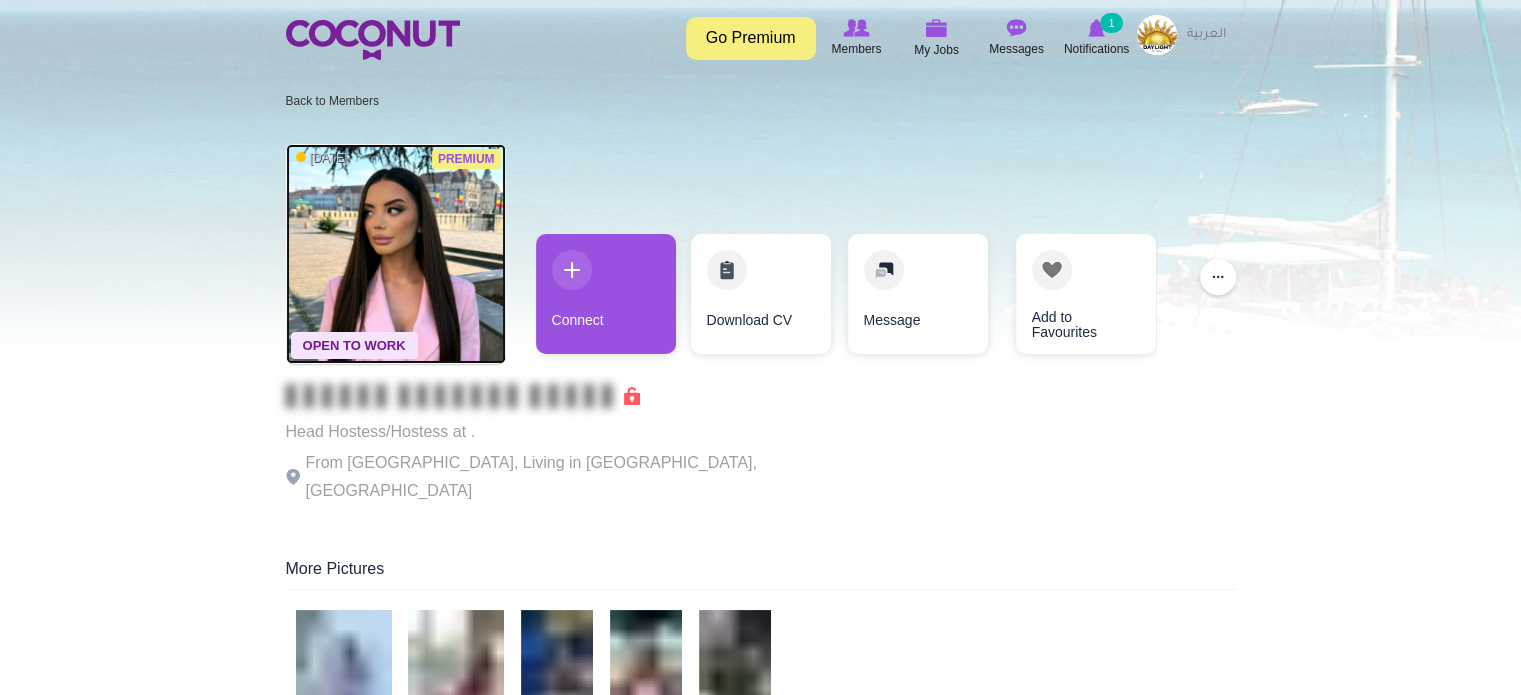 click at bounding box center [396, 254] 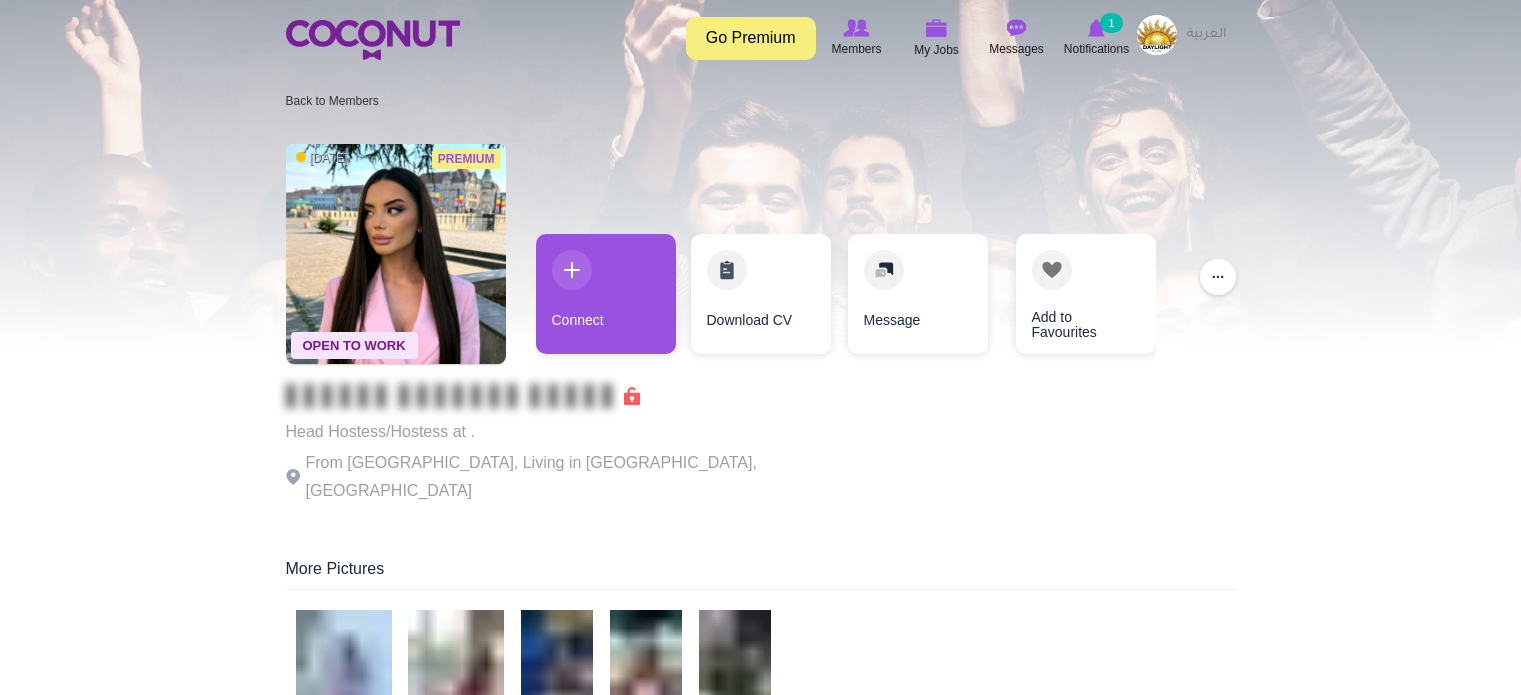 scroll, scrollTop: 0, scrollLeft: 0, axis: both 